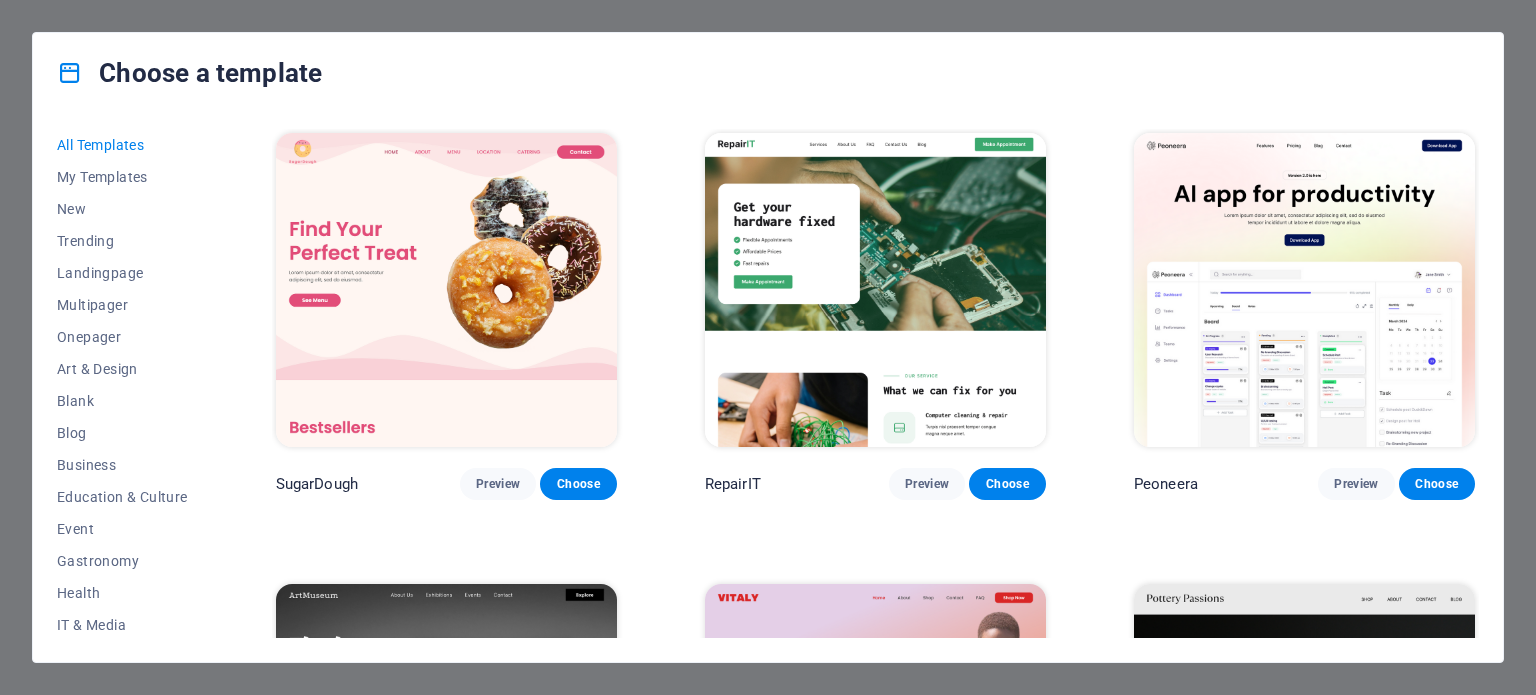 scroll, scrollTop: 0, scrollLeft: 0, axis: both 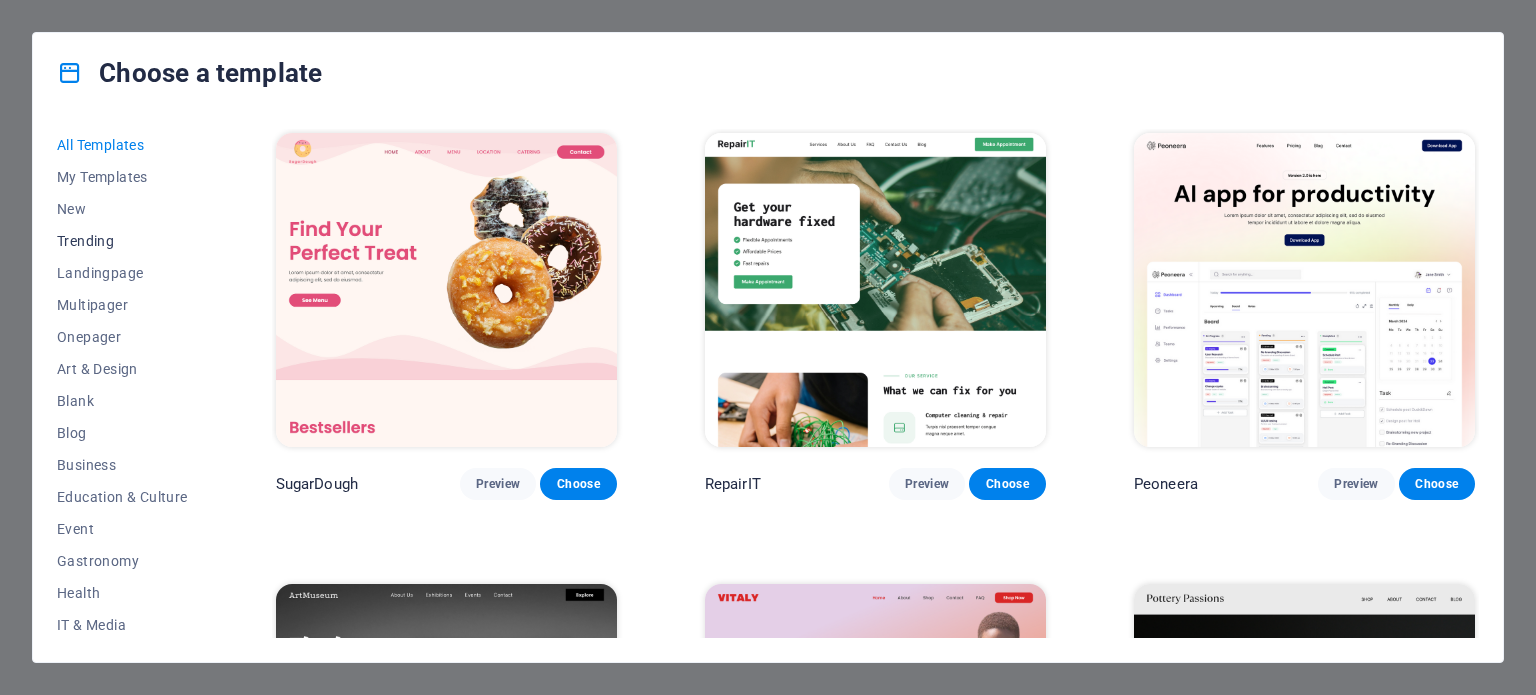 click on "Trending" at bounding box center (122, 241) 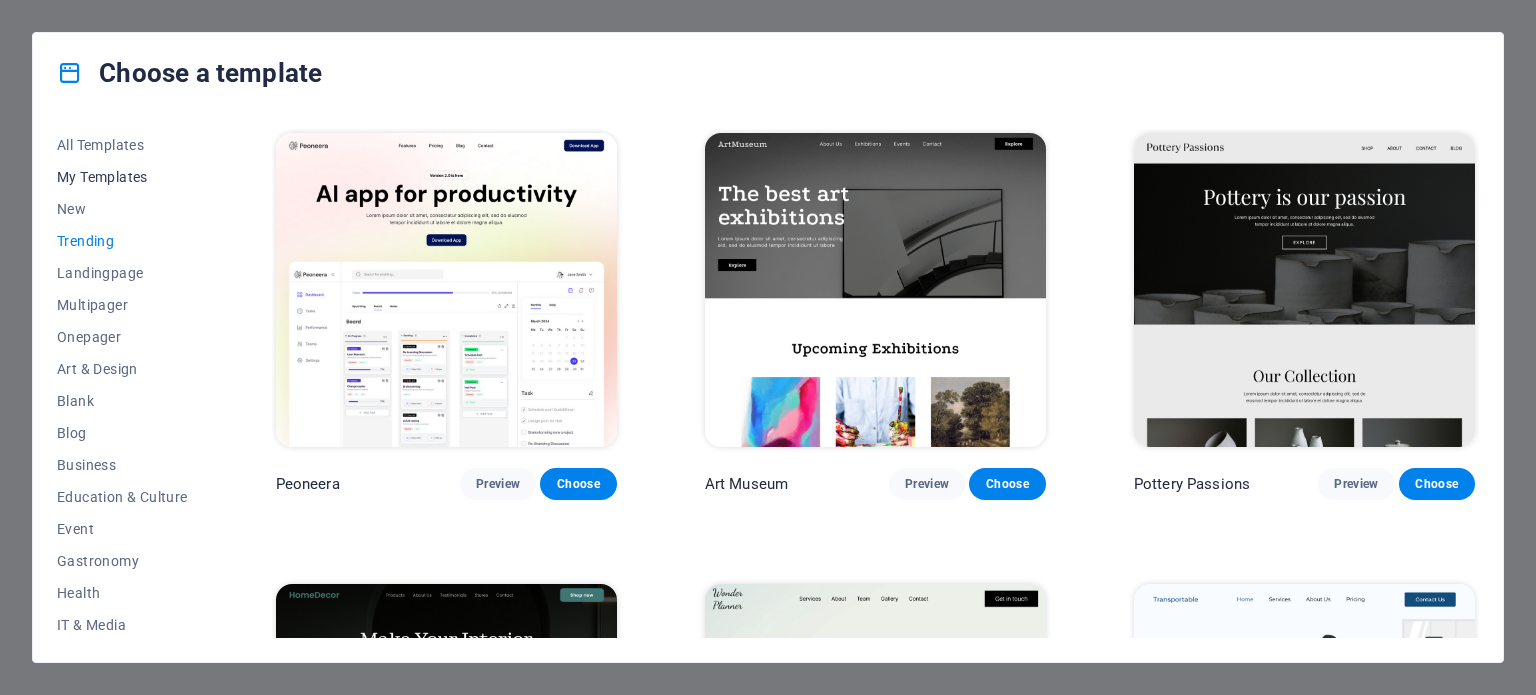 click on "My Templates" at bounding box center (122, 177) 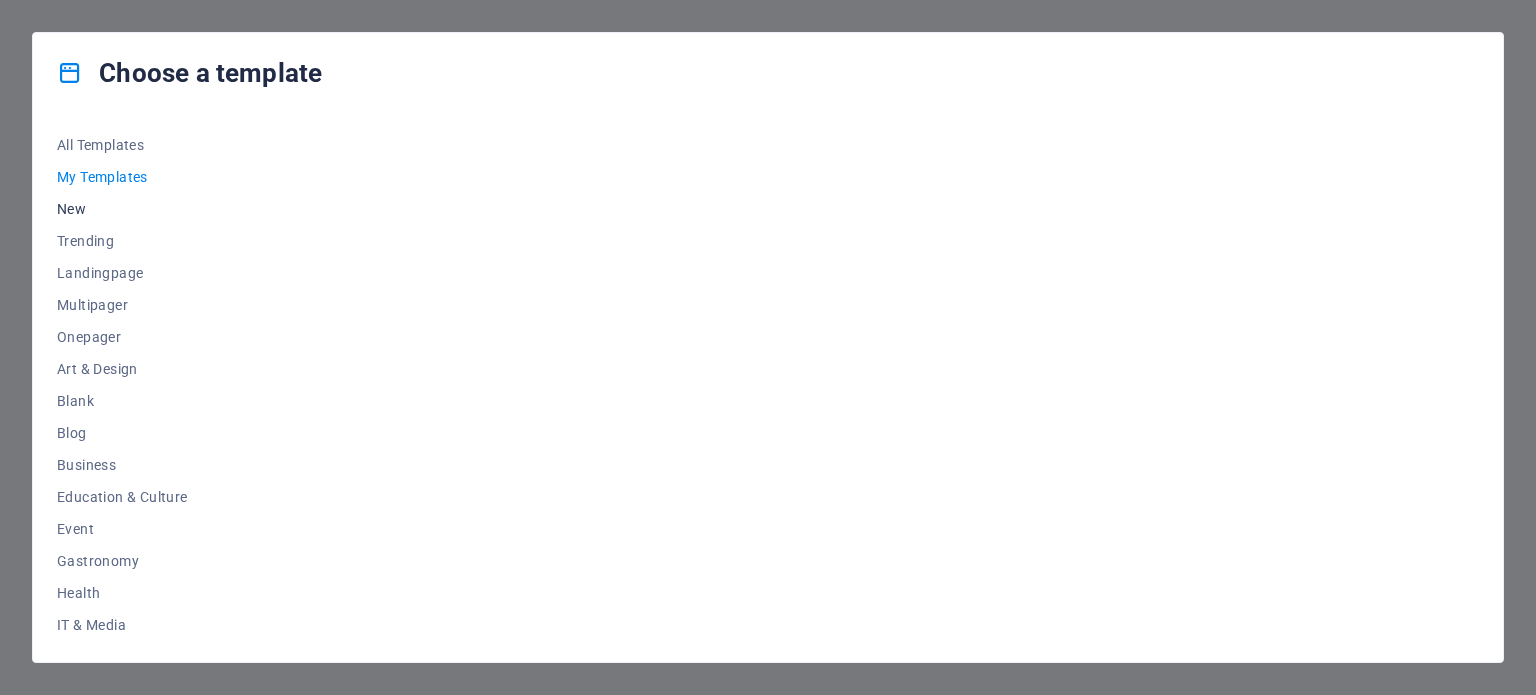 click on "New" at bounding box center [122, 209] 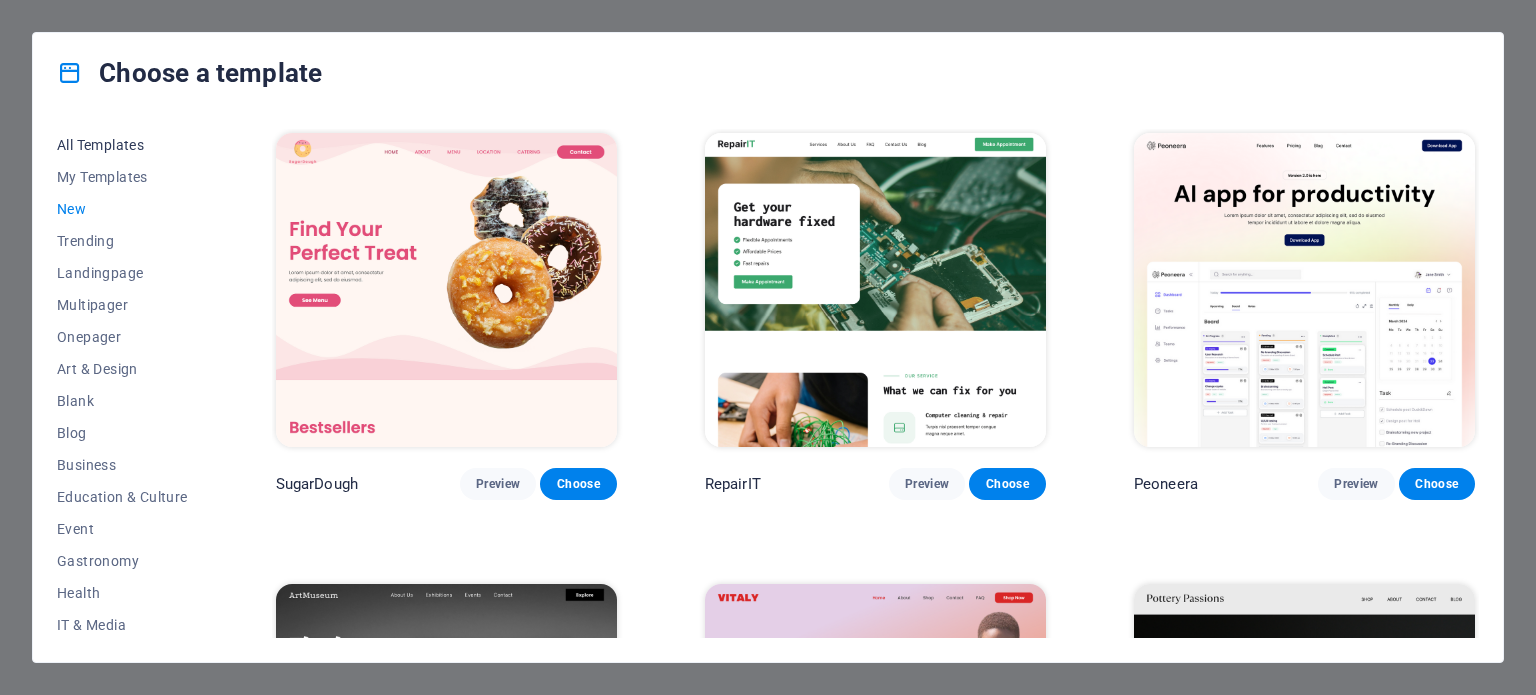 click on "All Templates" at bounding box center (122, 145) 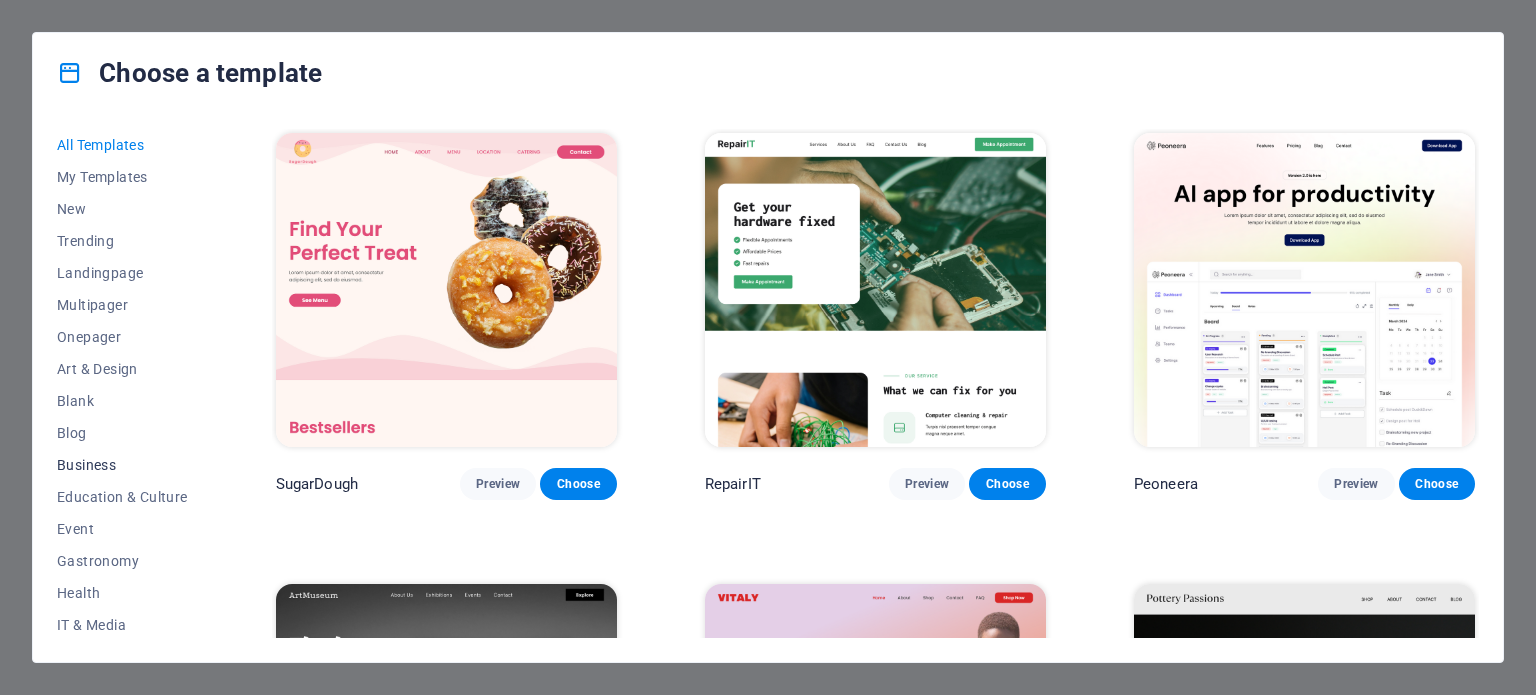 click on "Business" at bounding box center [122, 465] 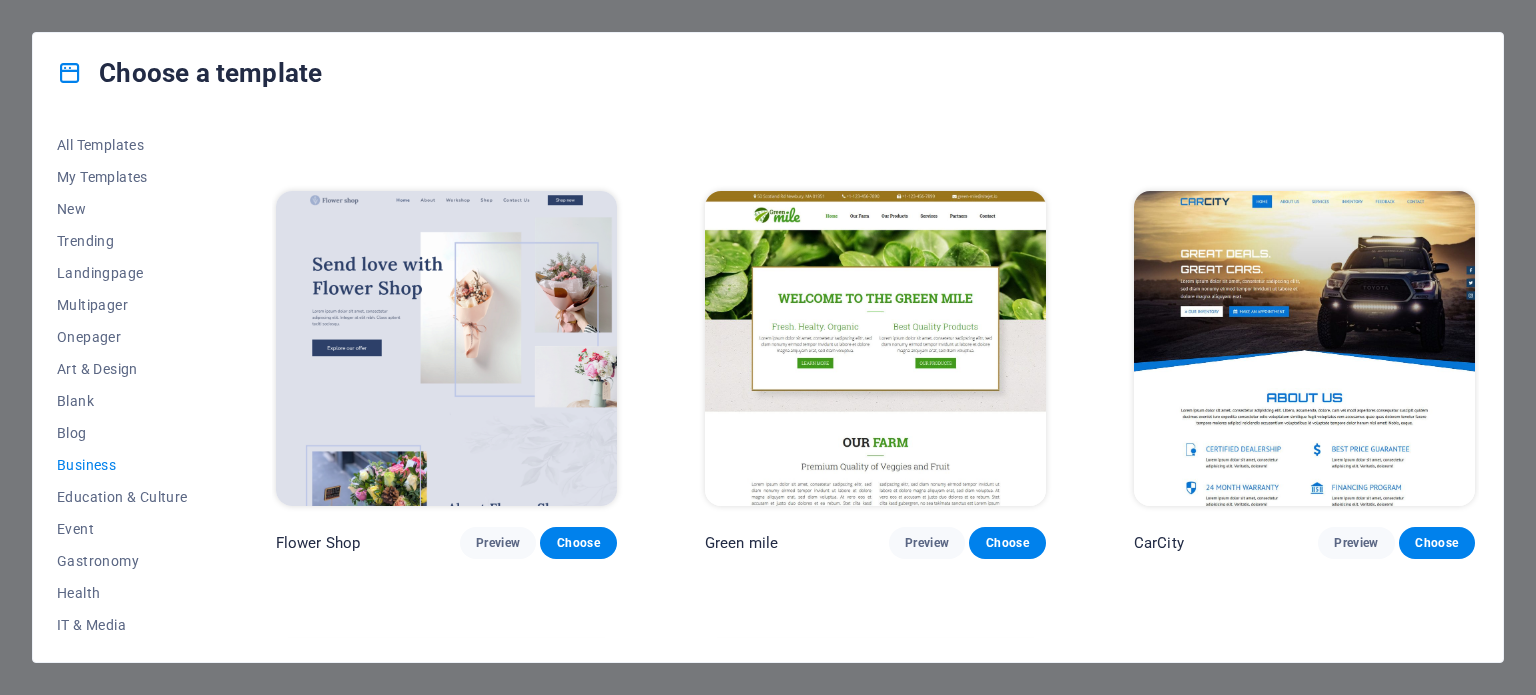 scroll, scrollTop: 500, scrollLeft: 0, axis: vertical 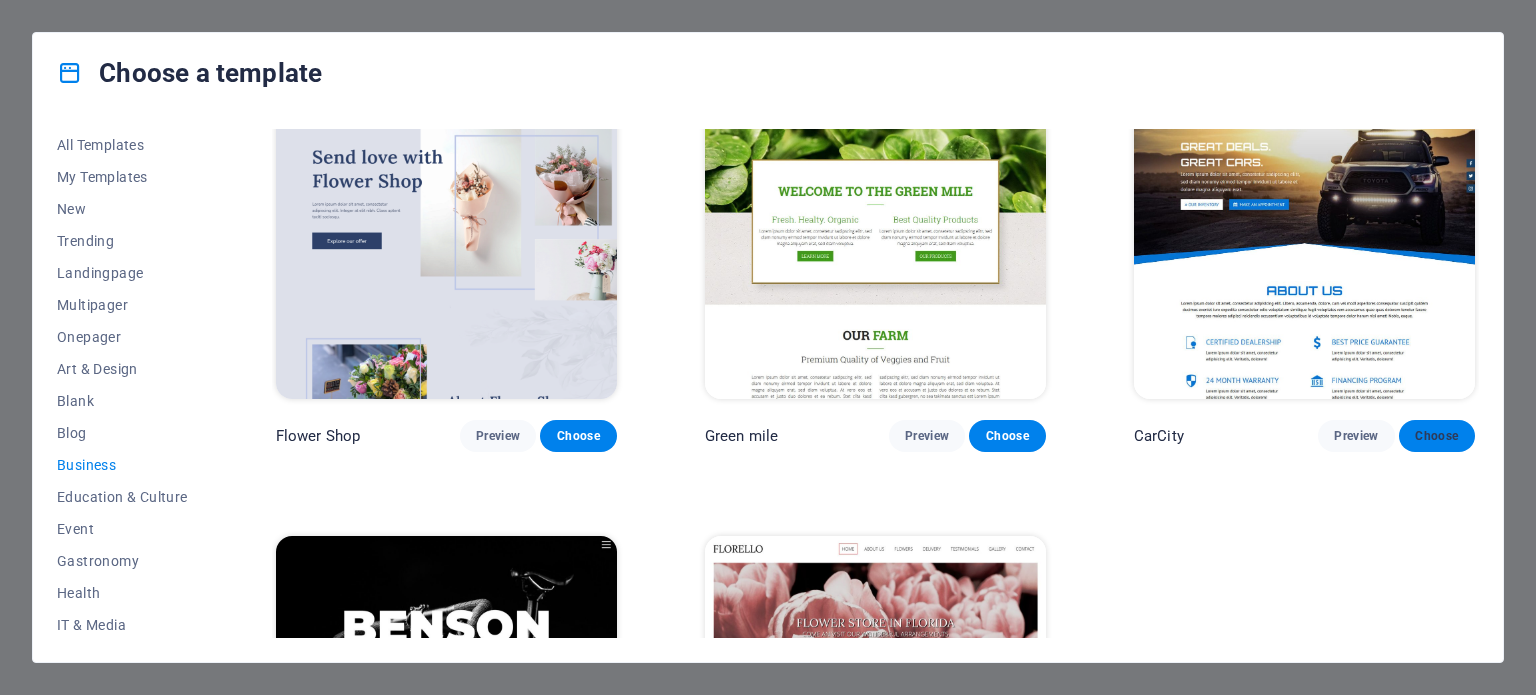 click on "Choose" at bounding box center (1437, 436) 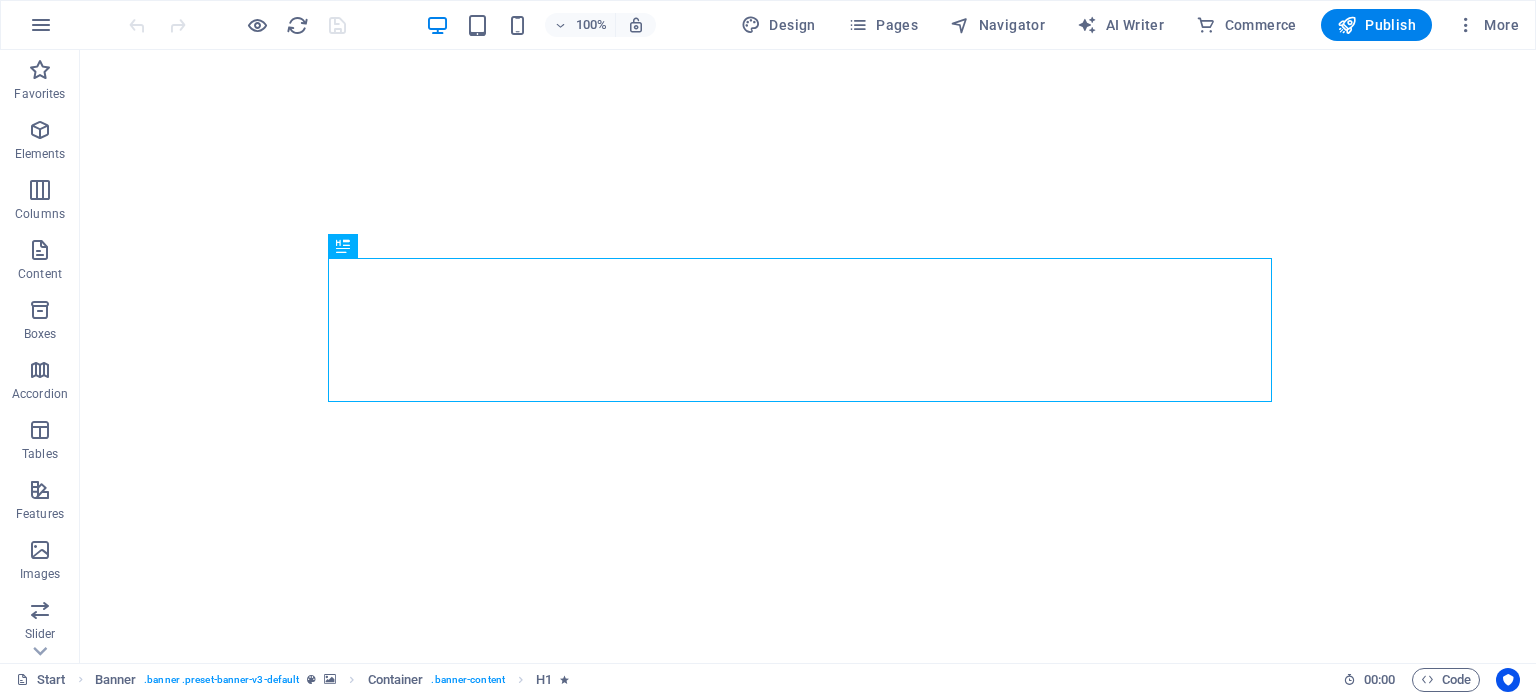 scroll, scrollTop: 0, scrollLeft: 0, axis: both 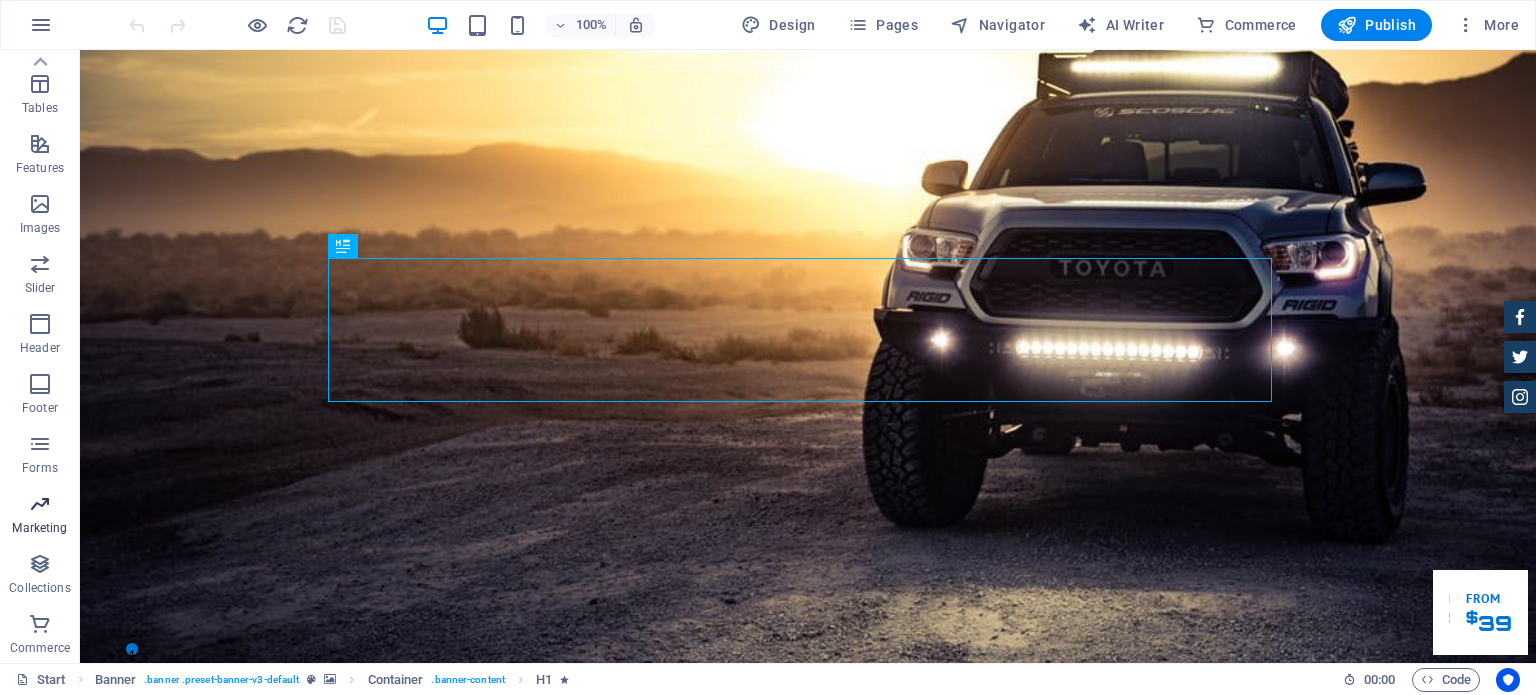 click at bounding box center (40, 504) 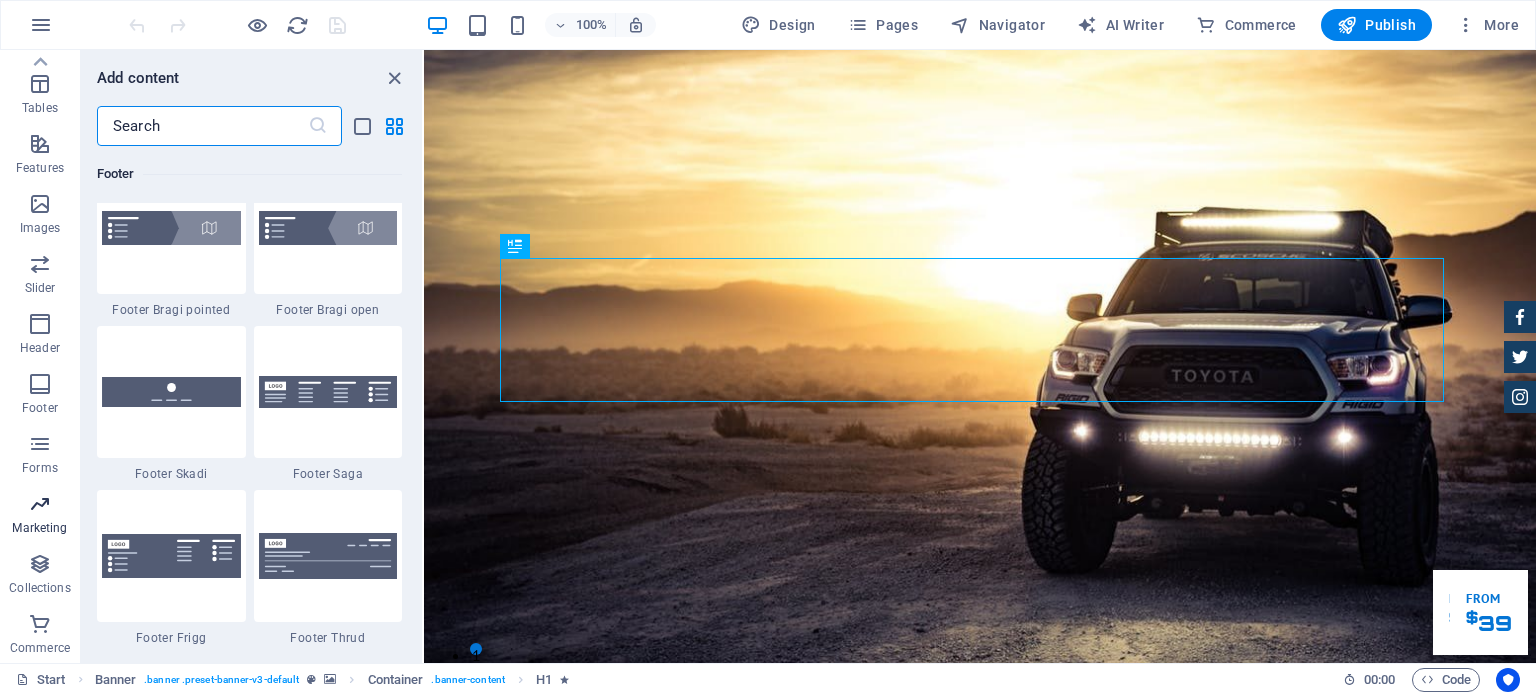 scroll, scrollTop: 16288, scrollLeft: 0, axis: vertical 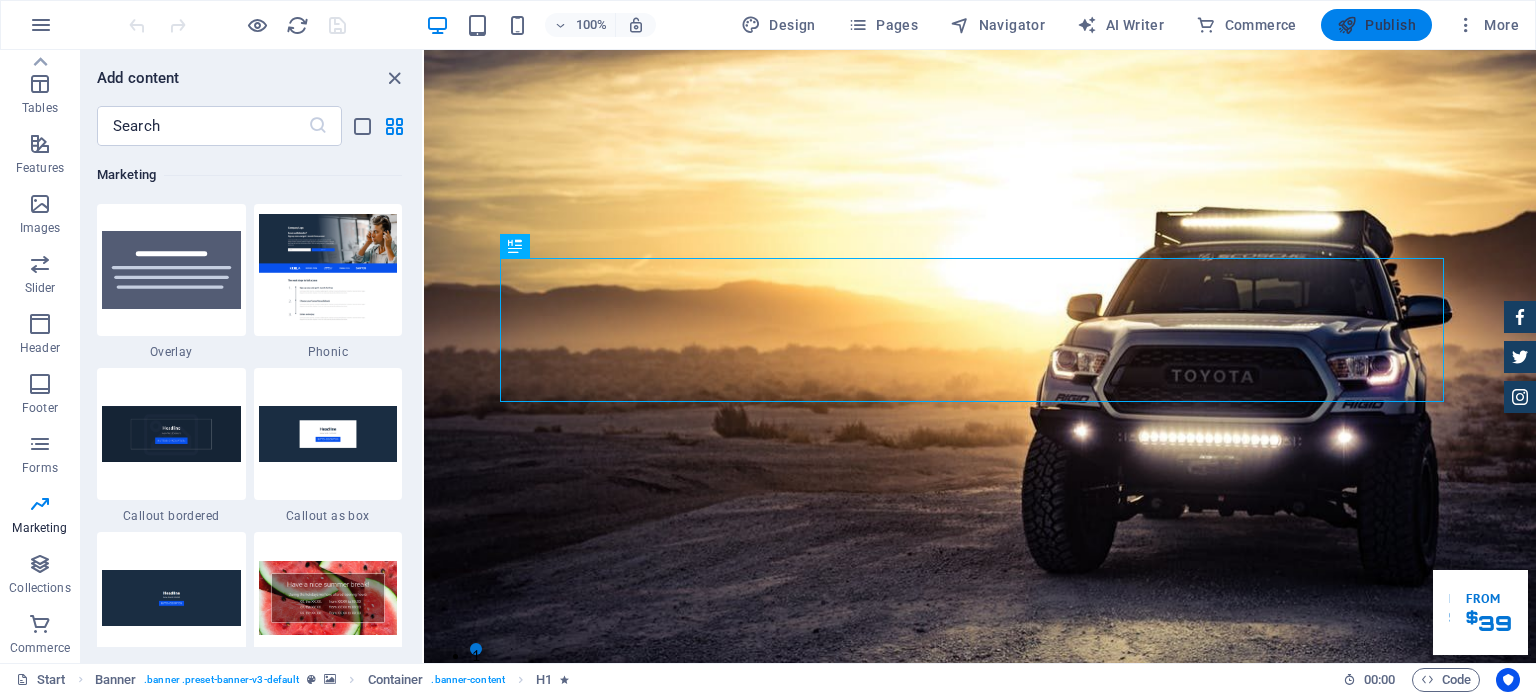 click on "Publish" at bounding box center [1376, 25] 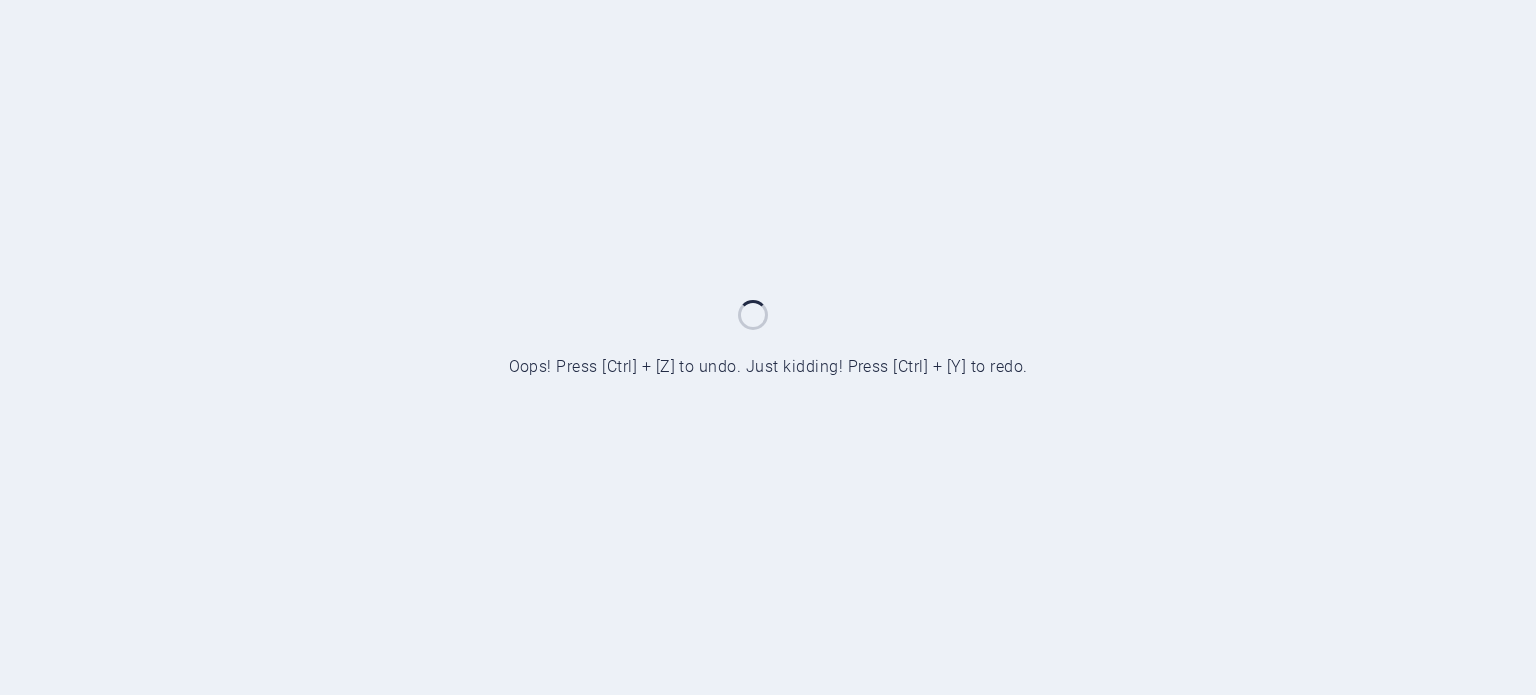 scroll, scrollTop: 0, scrollLeft: 0, axis: both 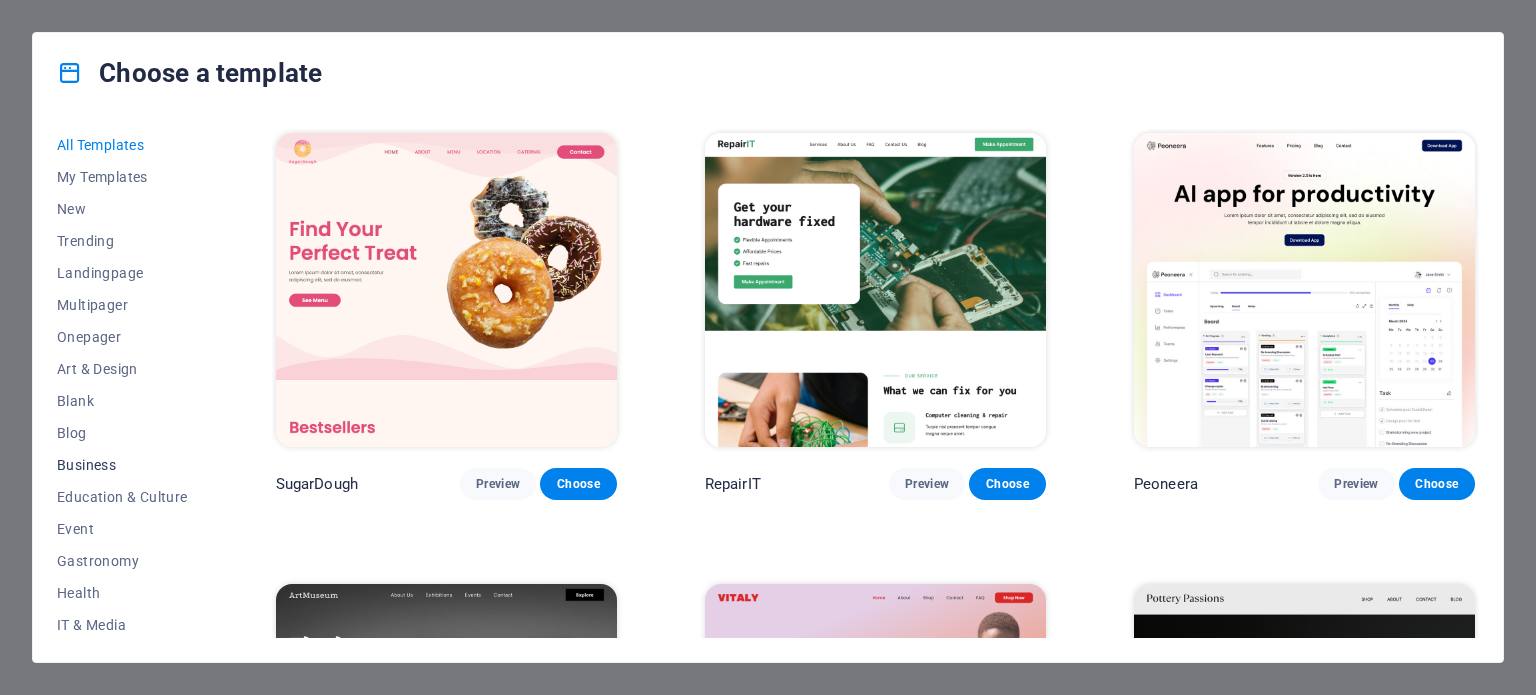 click on "Business" at bounding box center (122, 465) 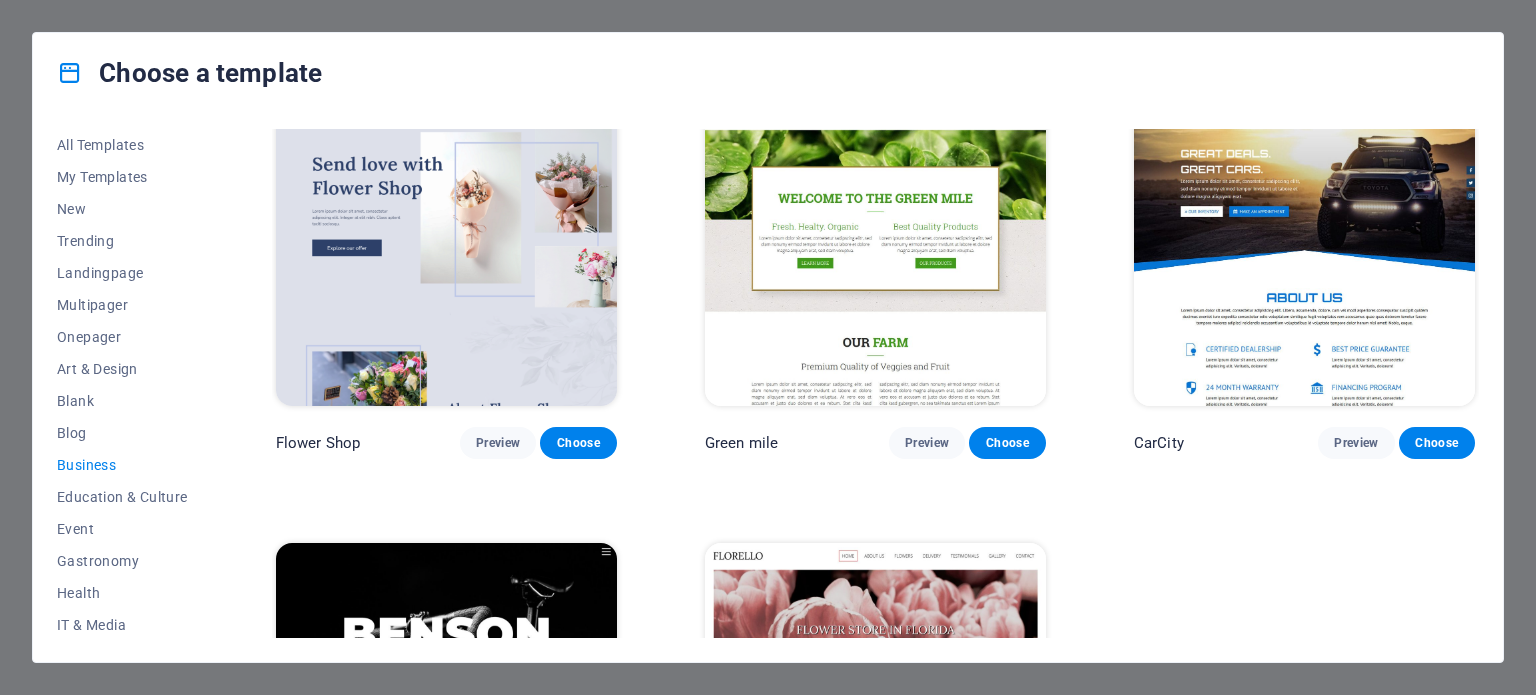 scroll, scrollTop: 500, scrollLeft: 0, axis: vertical 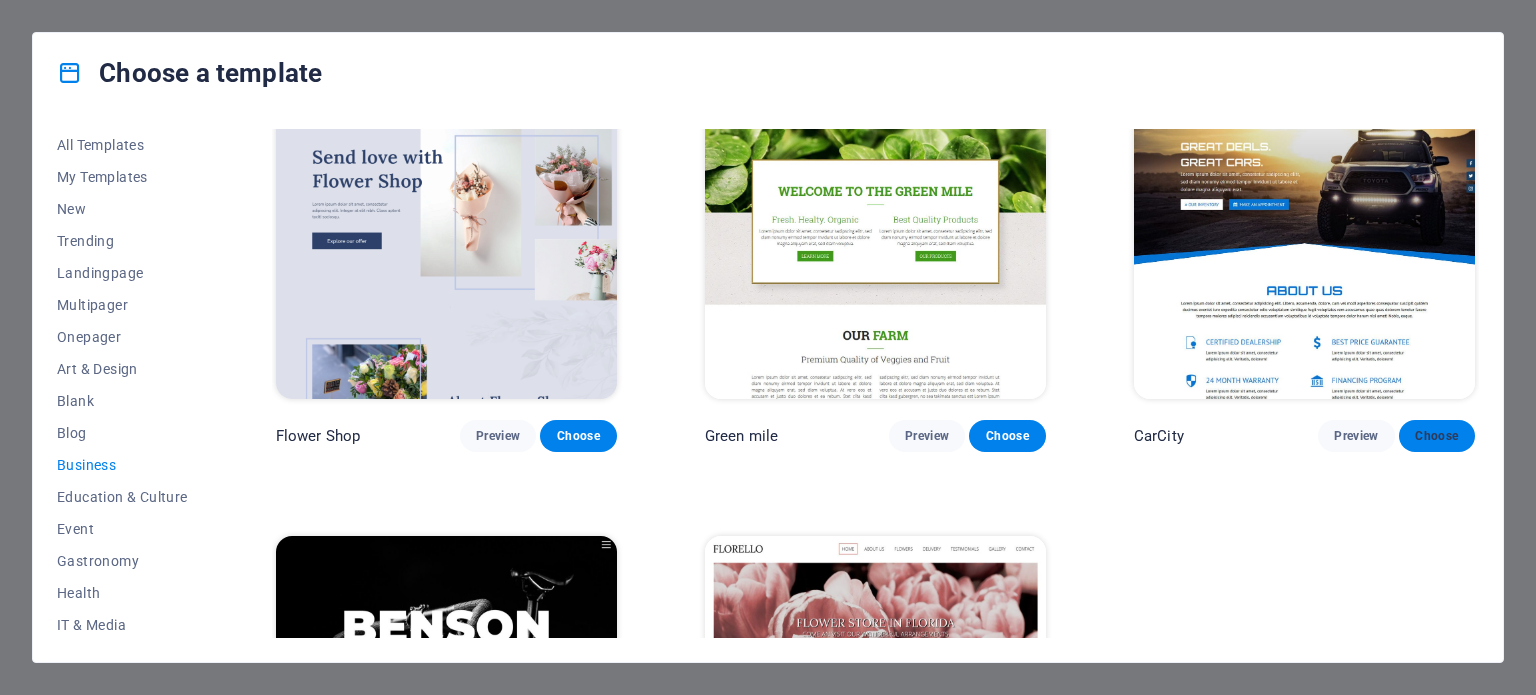 click on "Choose" at bounding box center [1437, 436] 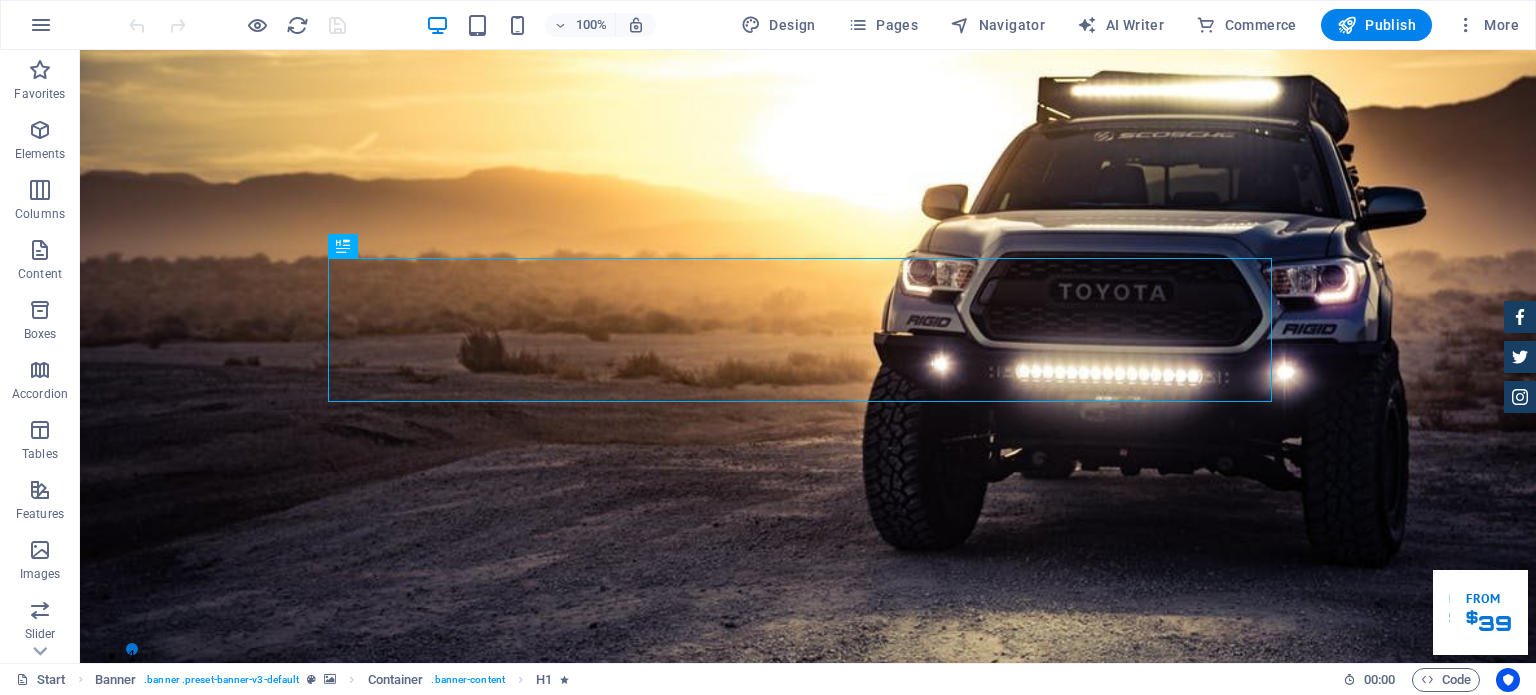 scroll, scrollTop: 0, scrollLeft: 0, axis: both 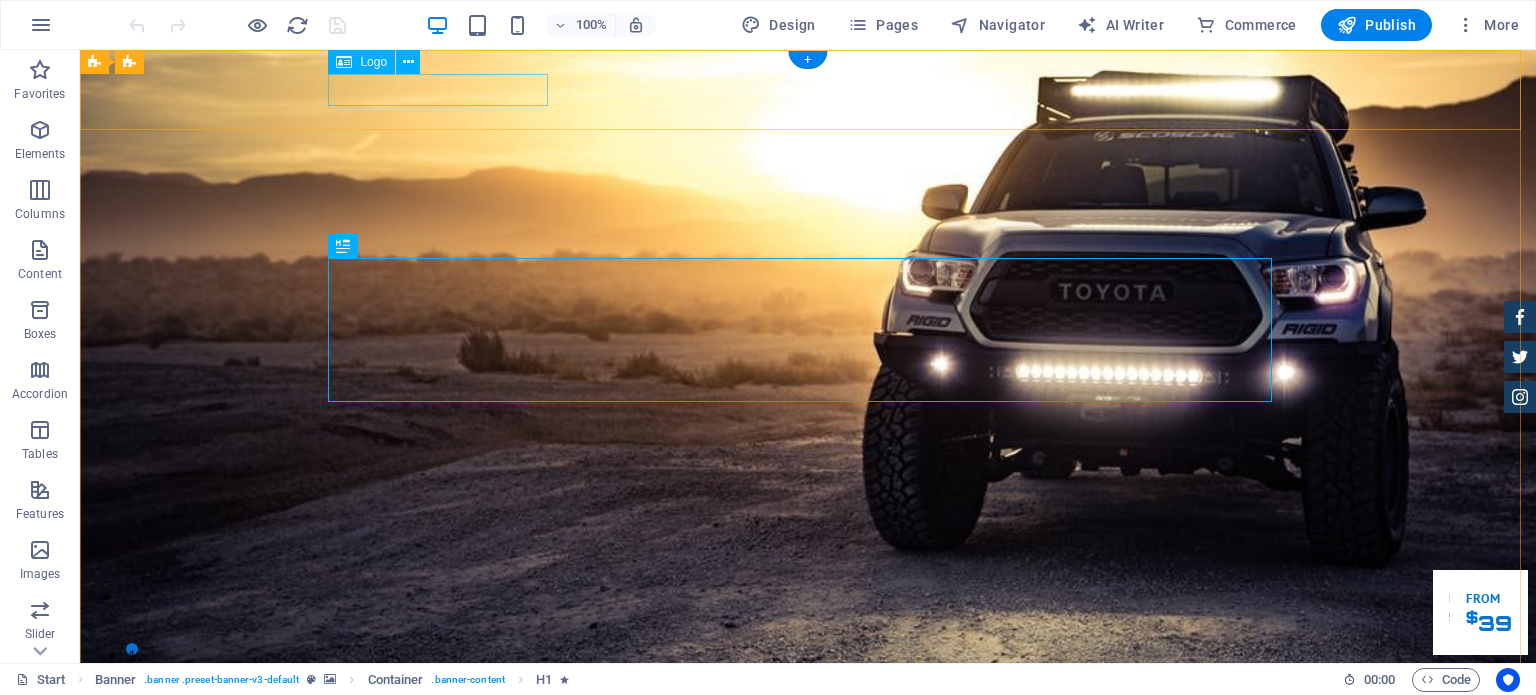 click at bounding box center [808, 780] 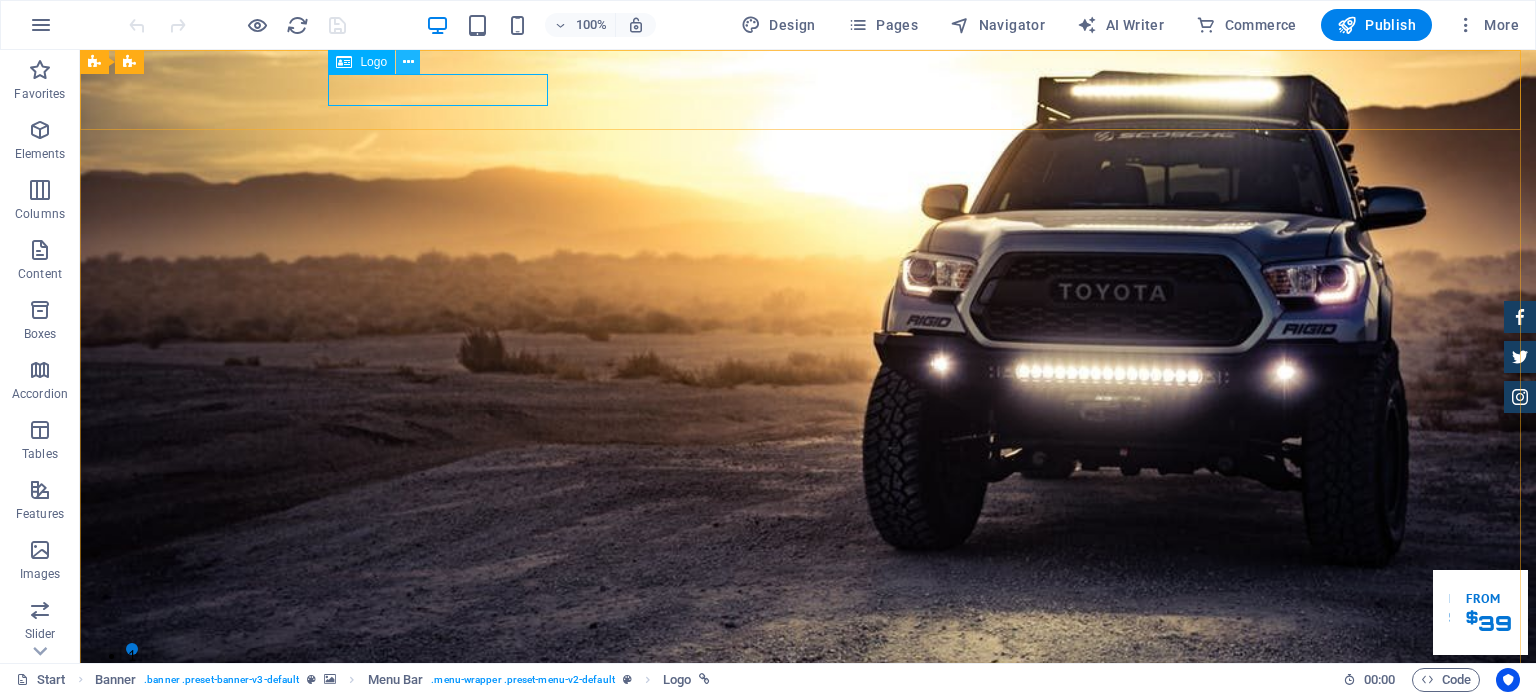 click at bounding box center [408, 62] 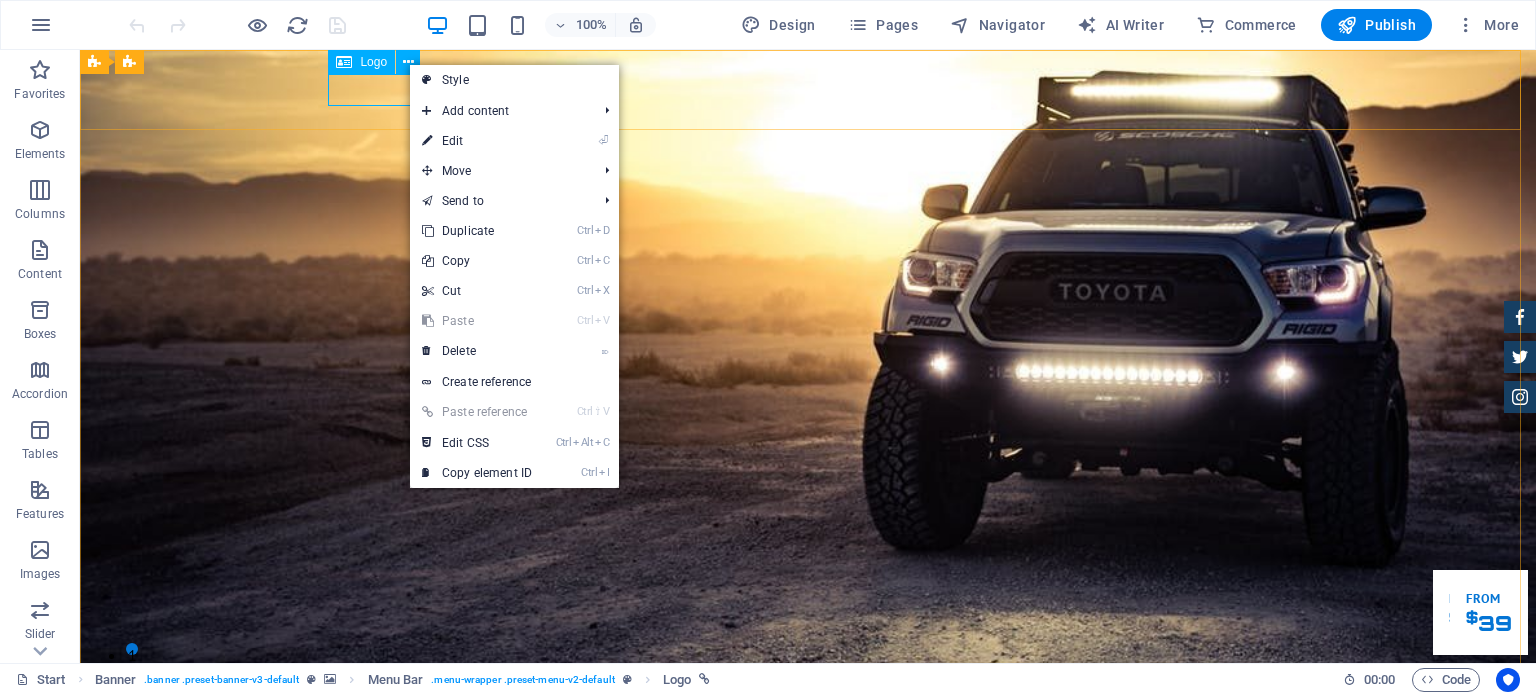 click on "Logo" at bounding box center [373, 62] 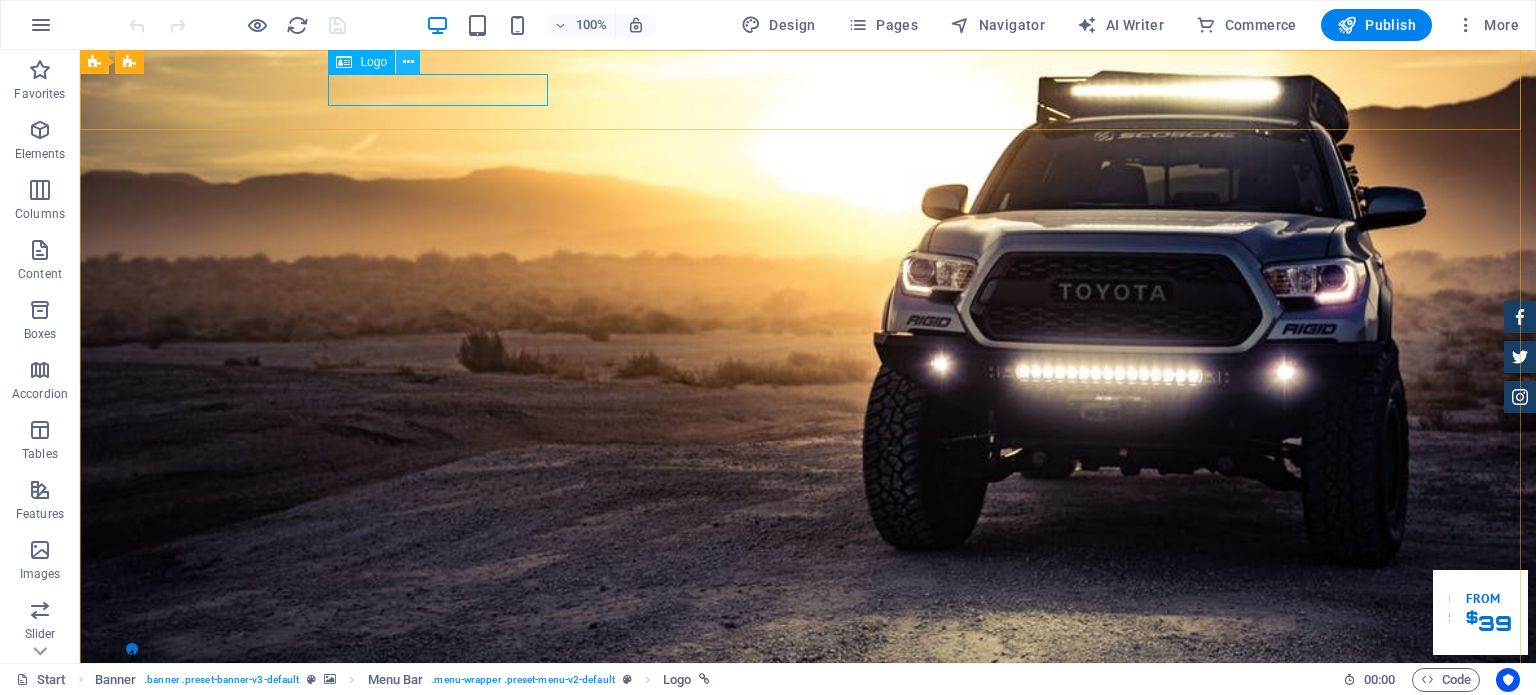 click at bounding box center [408, 62] 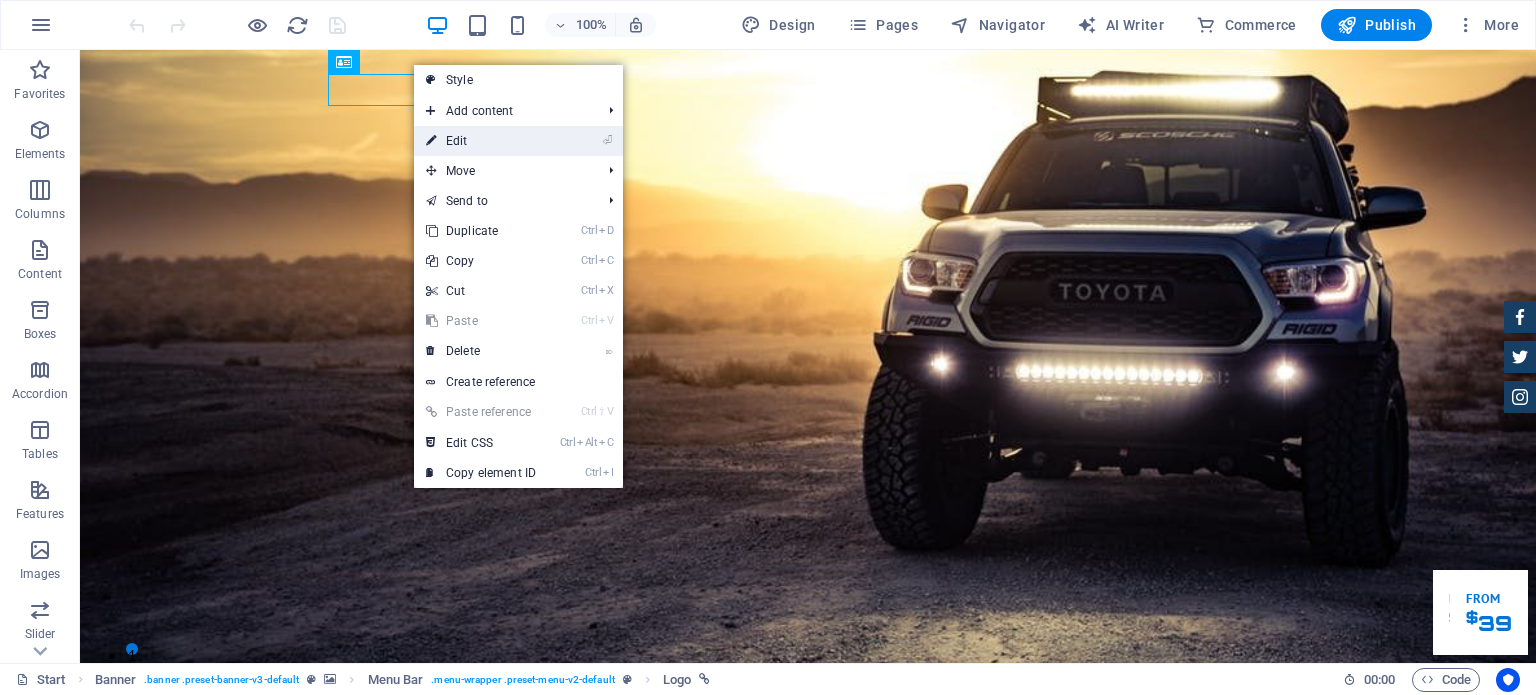 click on "⏎  Edit" at bounding box center (518, 141) 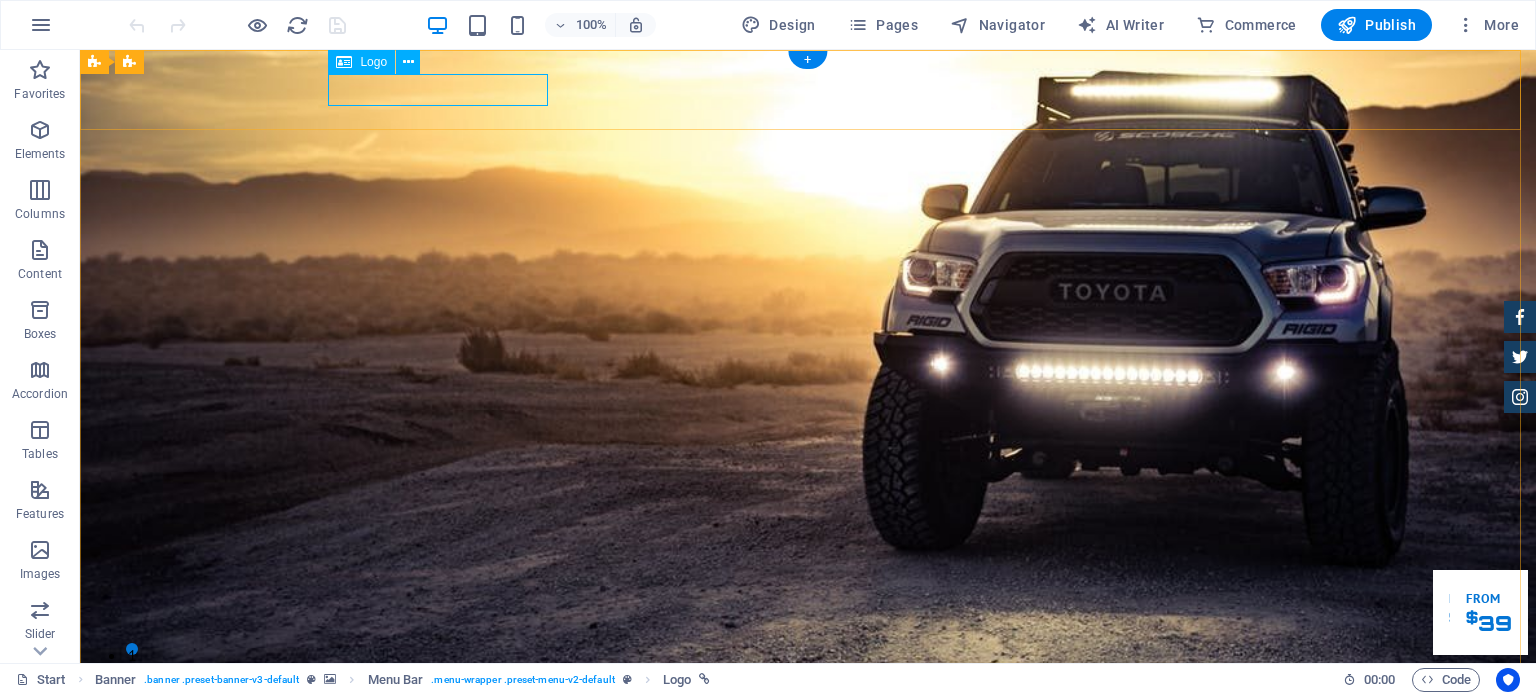 click at bounding box center [808, 780] 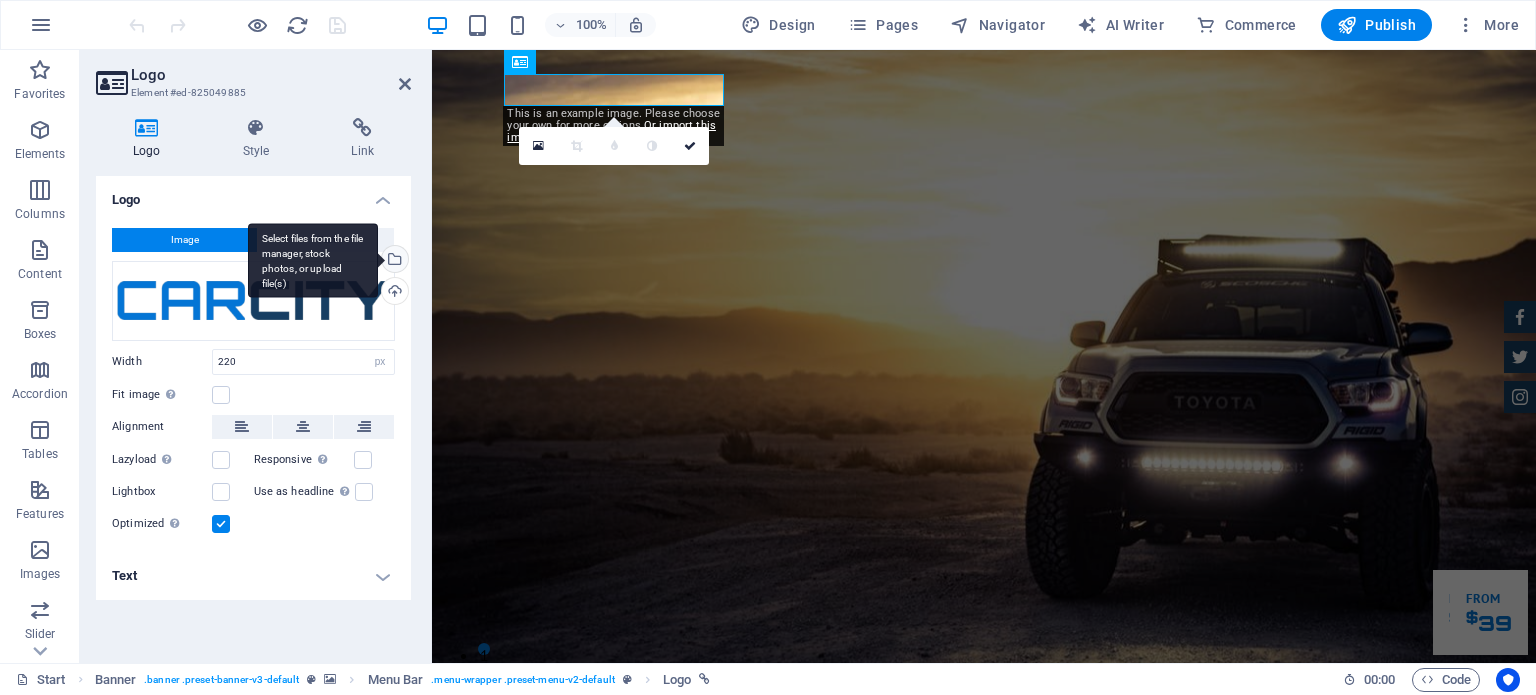 click on "Select files from the file manager, stock photos, or upload file(s)" at bounding box center [393, 261] 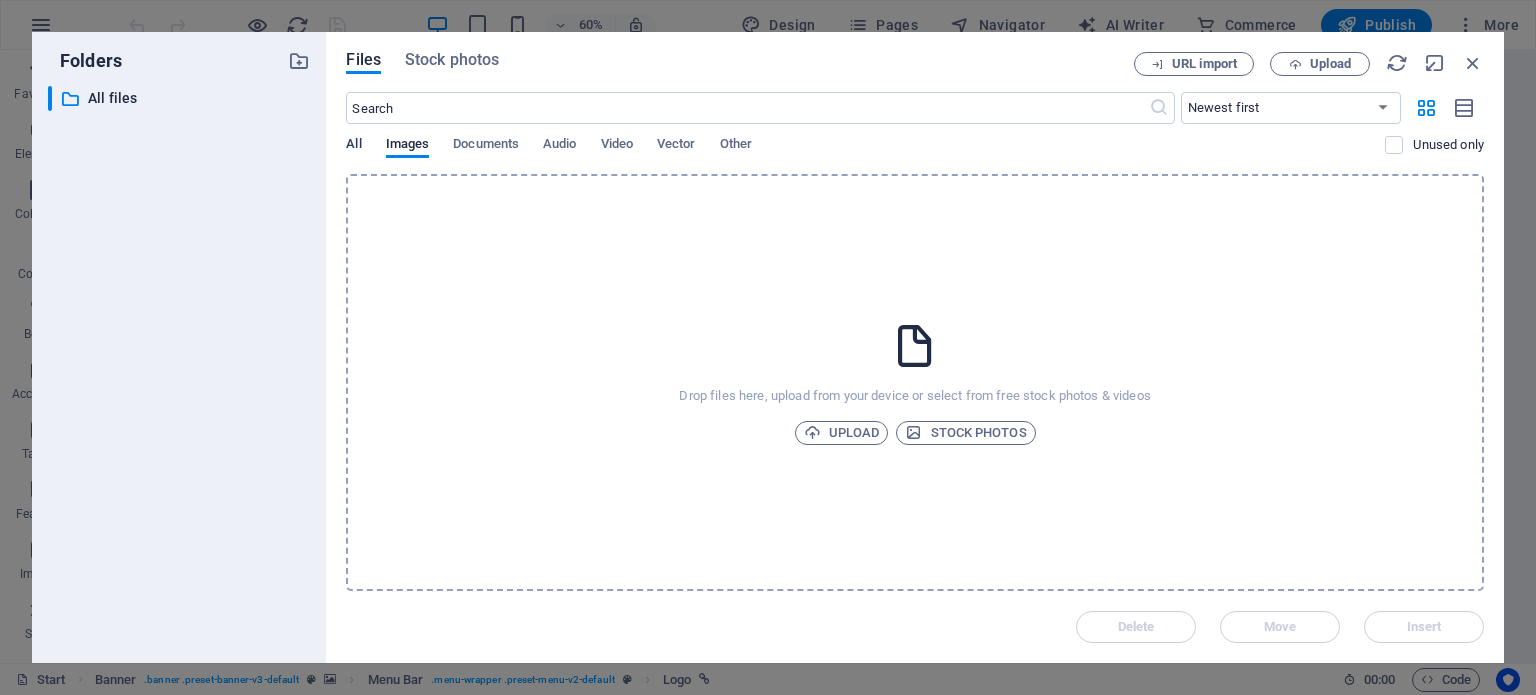 click on "All" at bounding box center [353, 146] 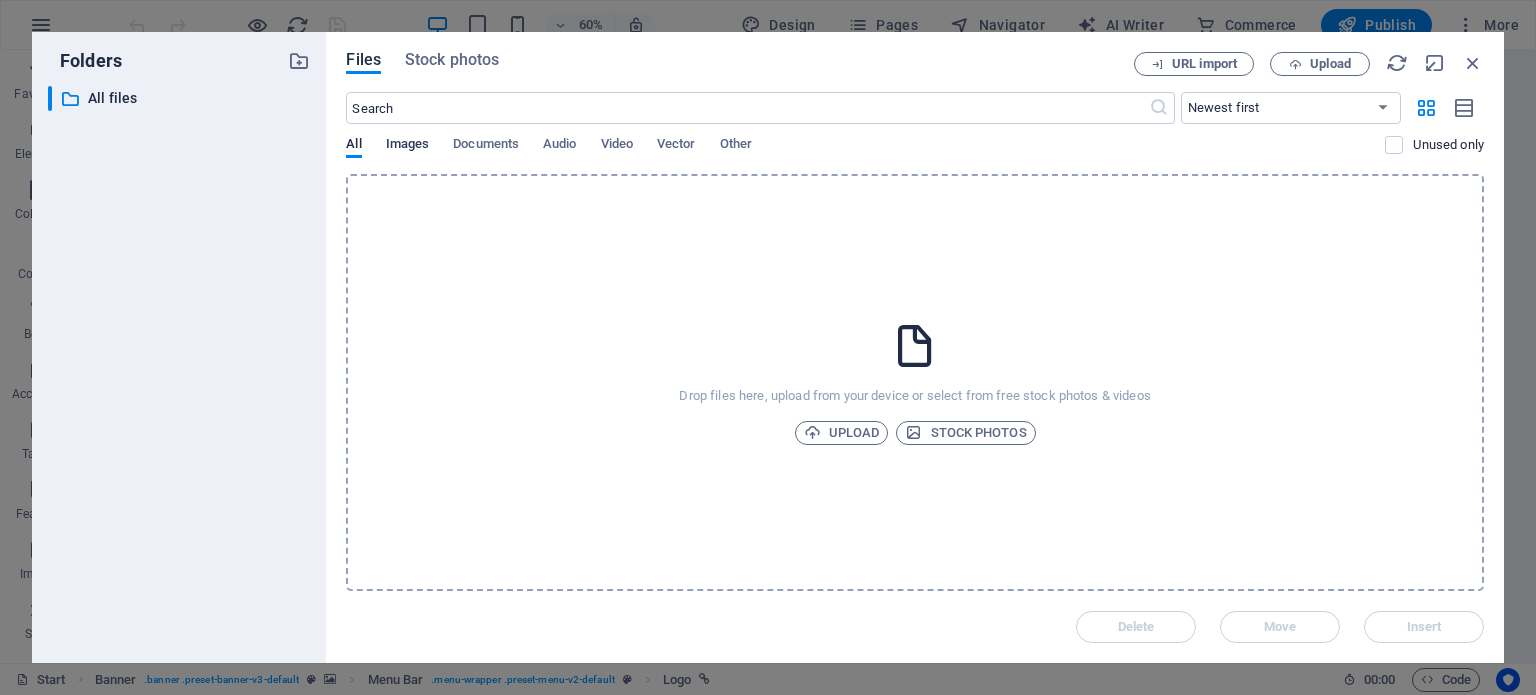 click on "Images" at bounding box center [408, 146] 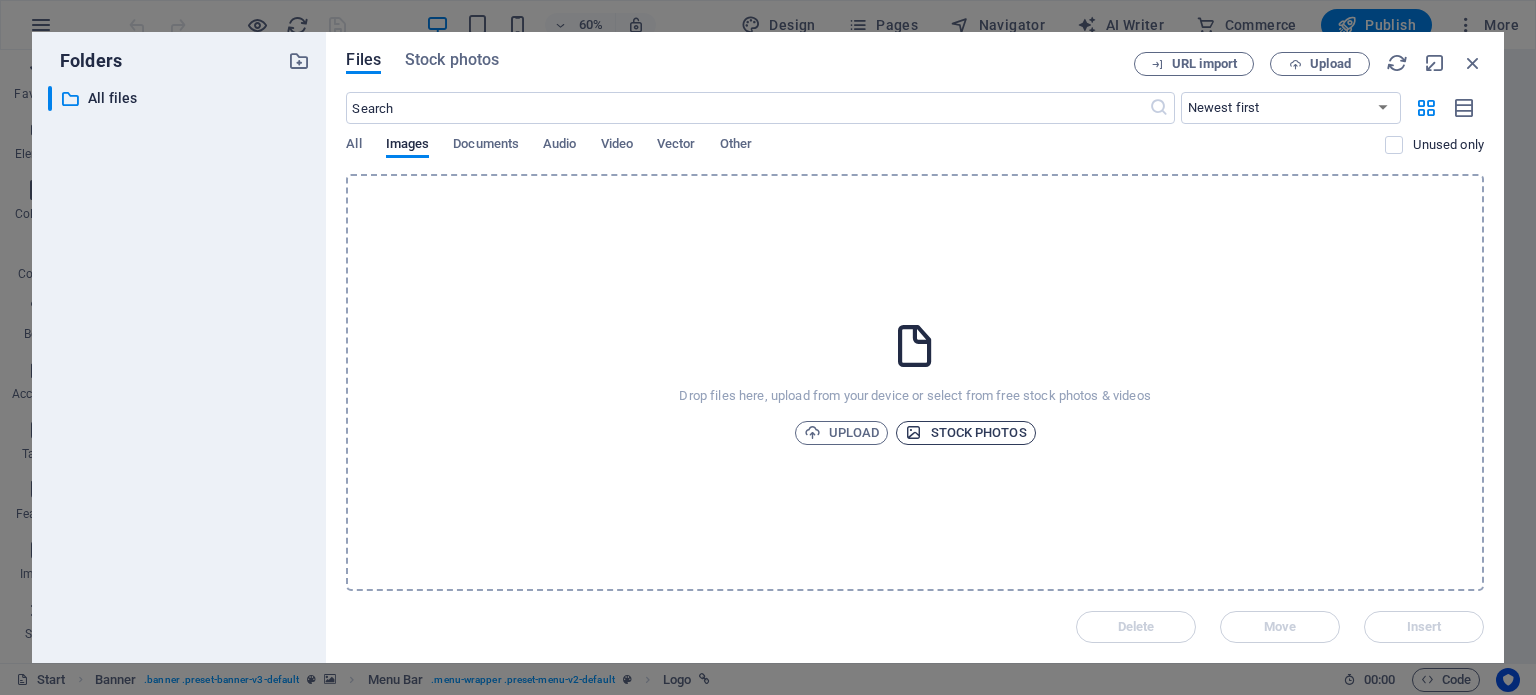 click at bounding box center (913, 432) 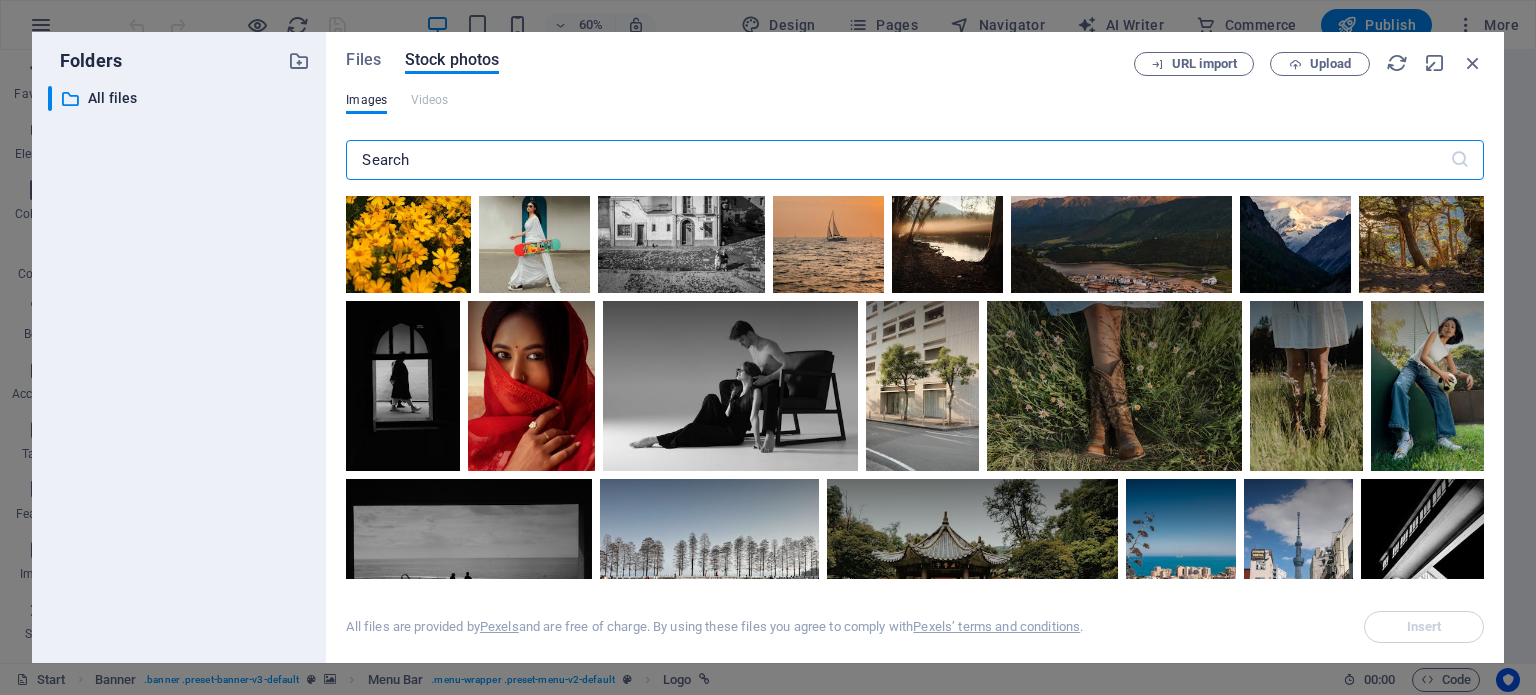 scroll, scrollTop: 0, scrollLeft: 0, axis: both 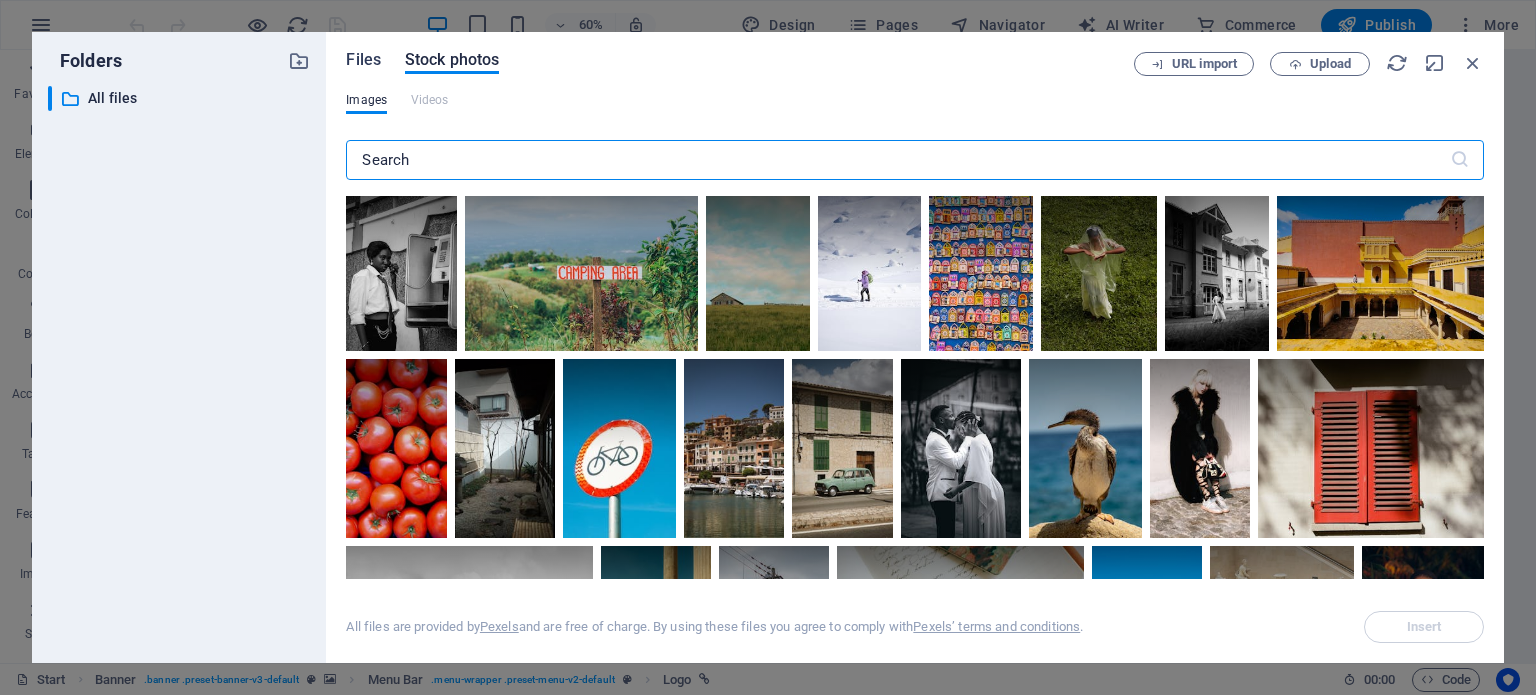 click on "Files" at bounding box center (363, 60) 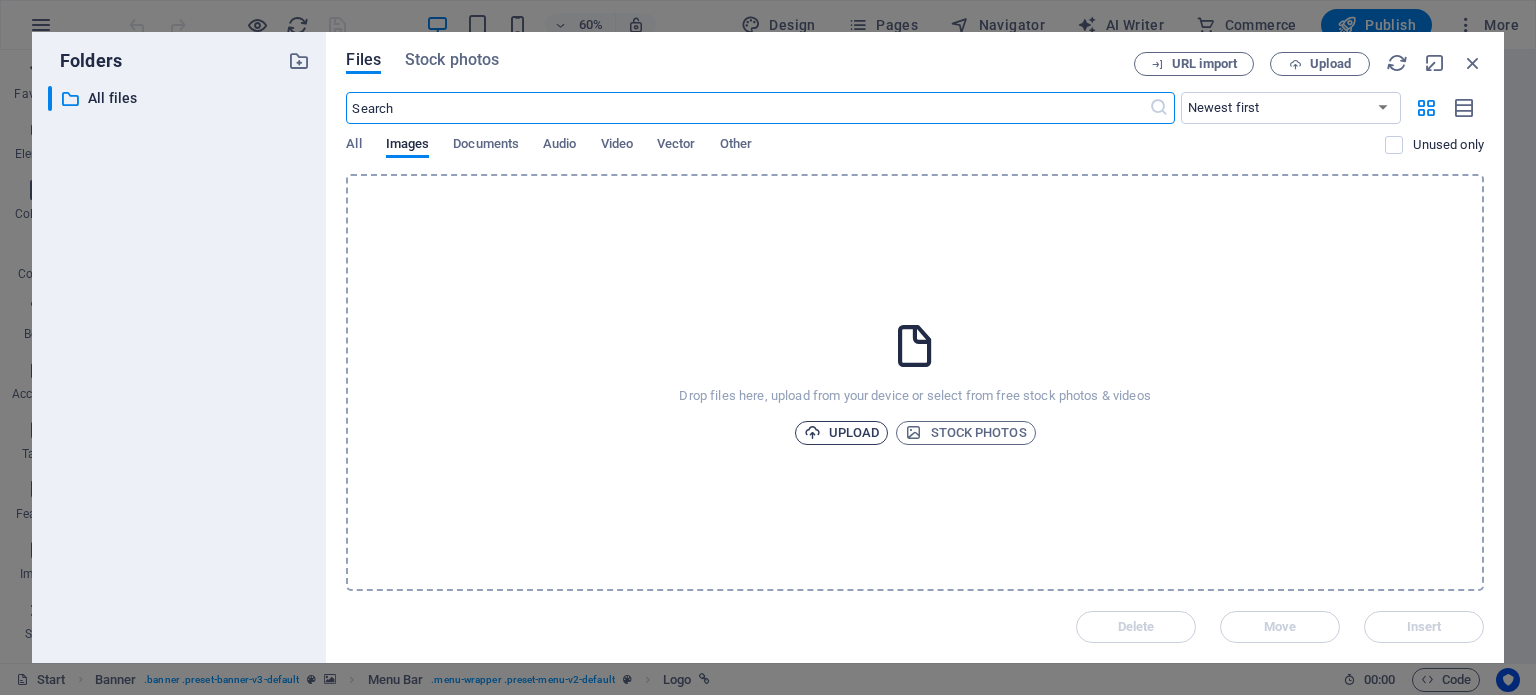 click on "Upload" at bounding box center (842, 433) 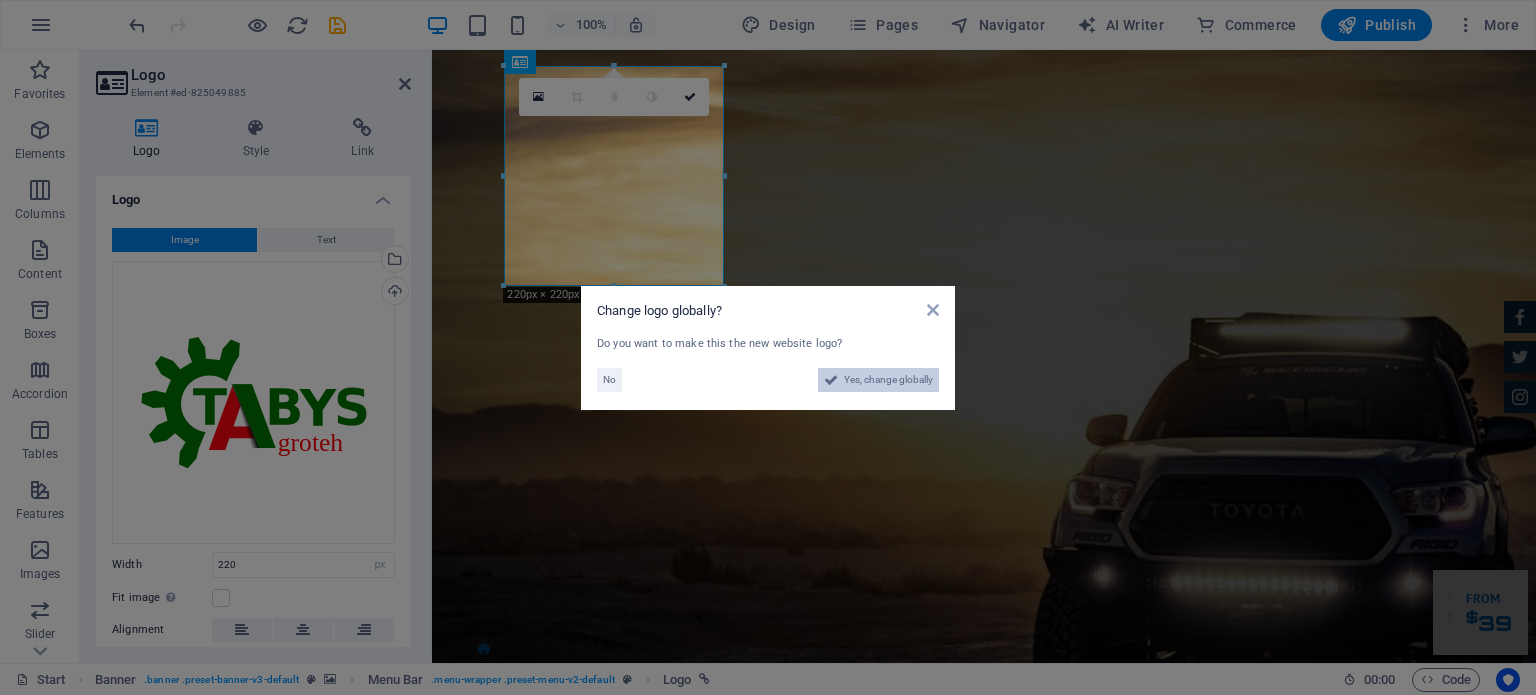 click on "Yes, change globally" at bounding box center [888, 380] 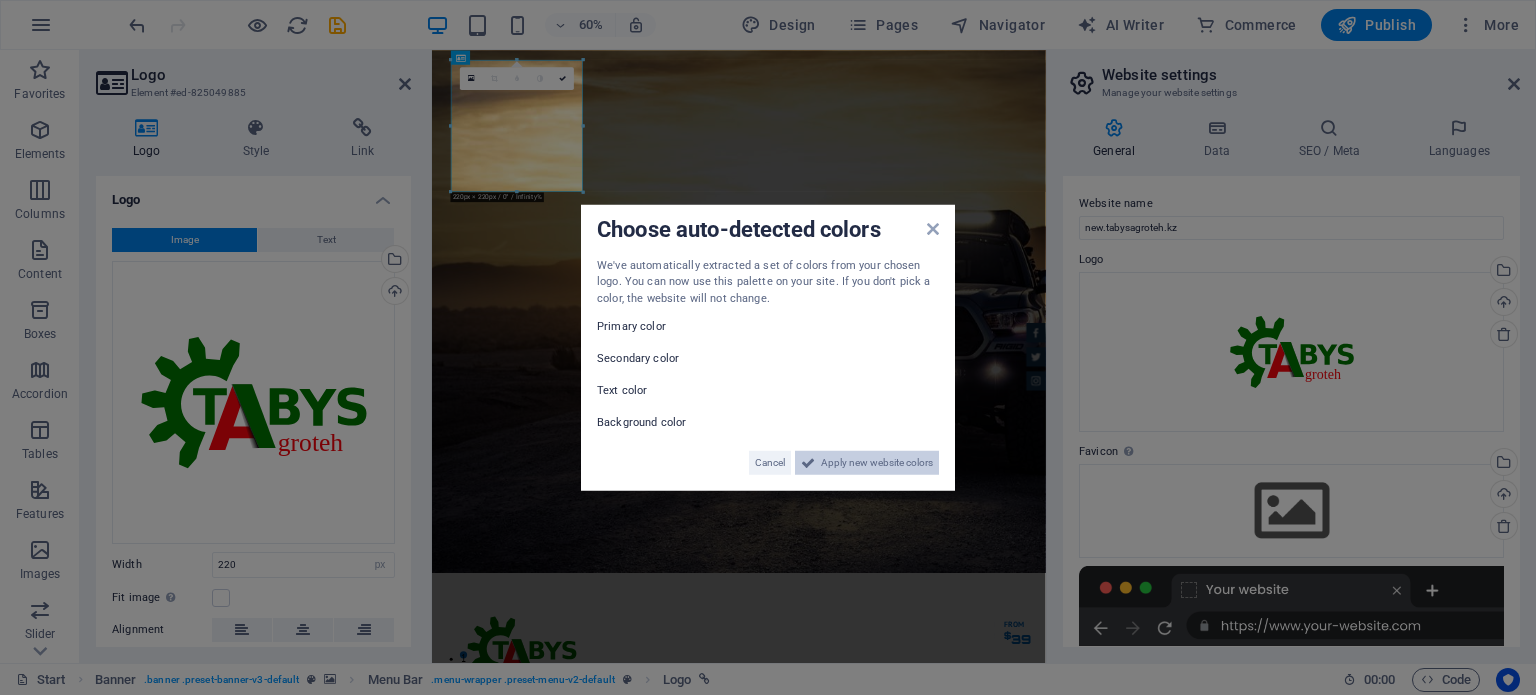 click on "Apply new website colors" at bounding box center [877, 463] 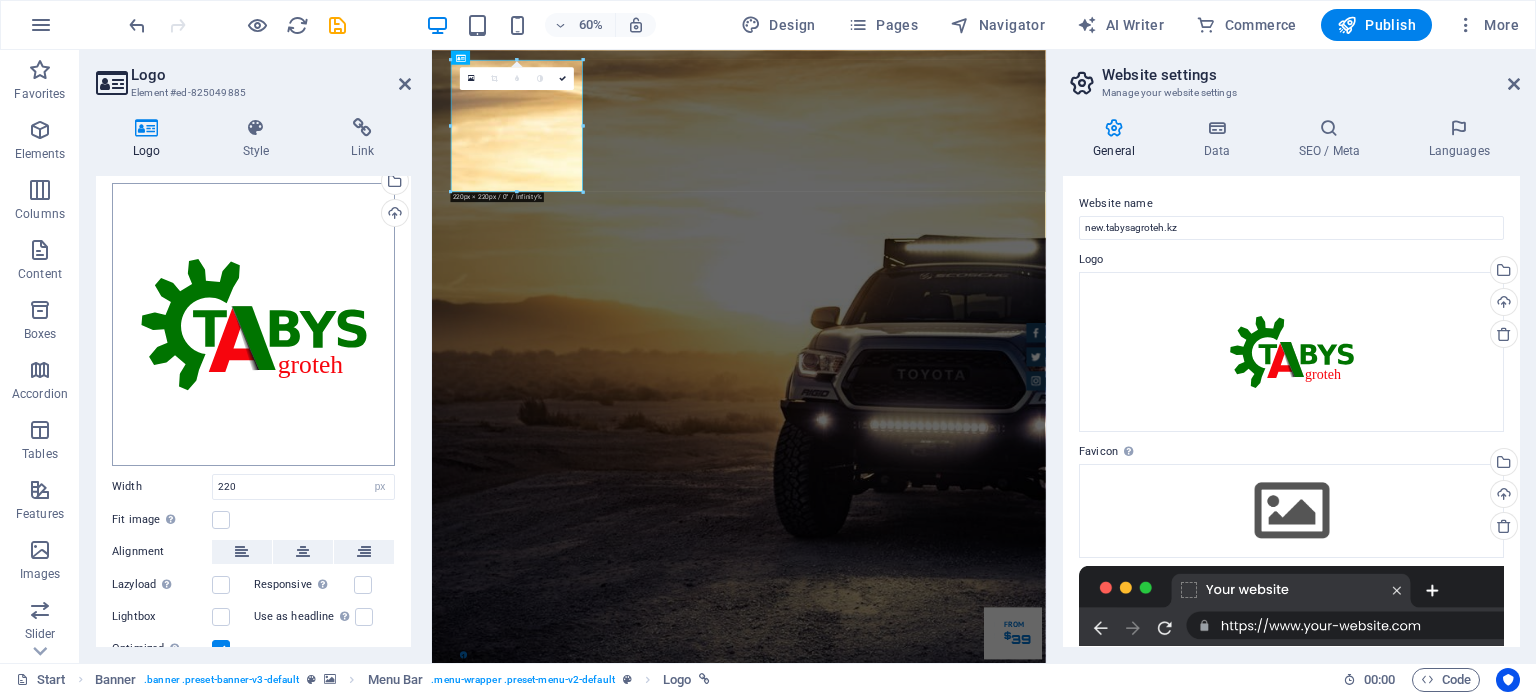 scroll, scrollTop: 0, scrollLeft: 0, axis: both 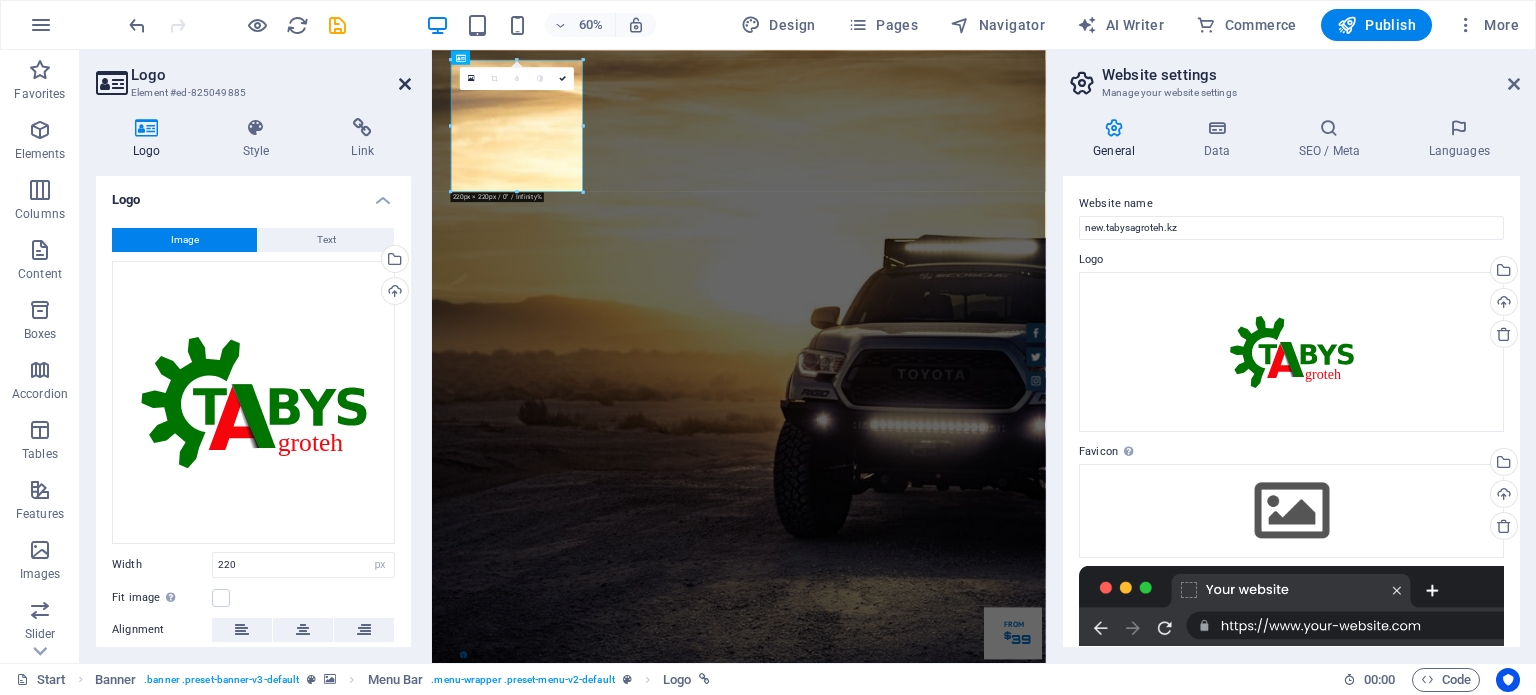 click at bounding box center [405, 84] 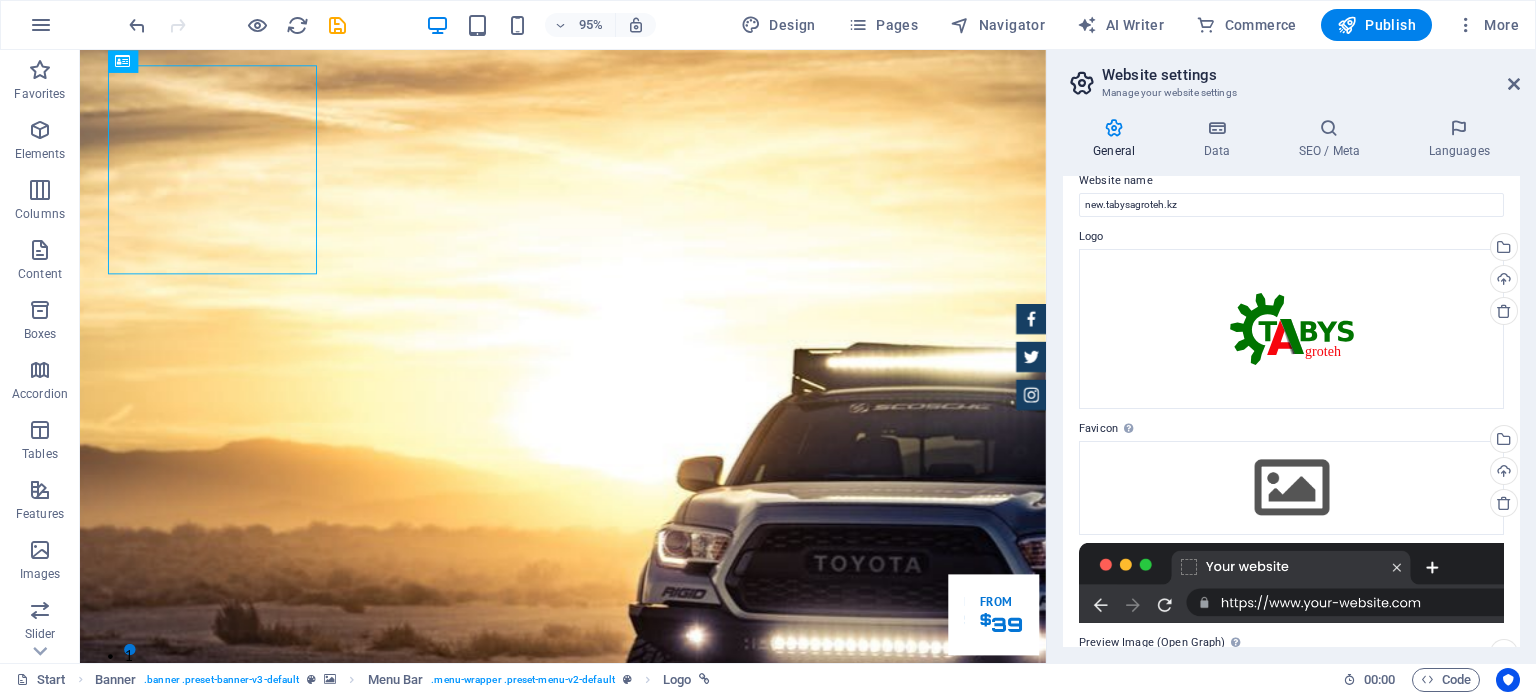 scroll, scrollTop: 0, scrollLeft: 0, axis: both 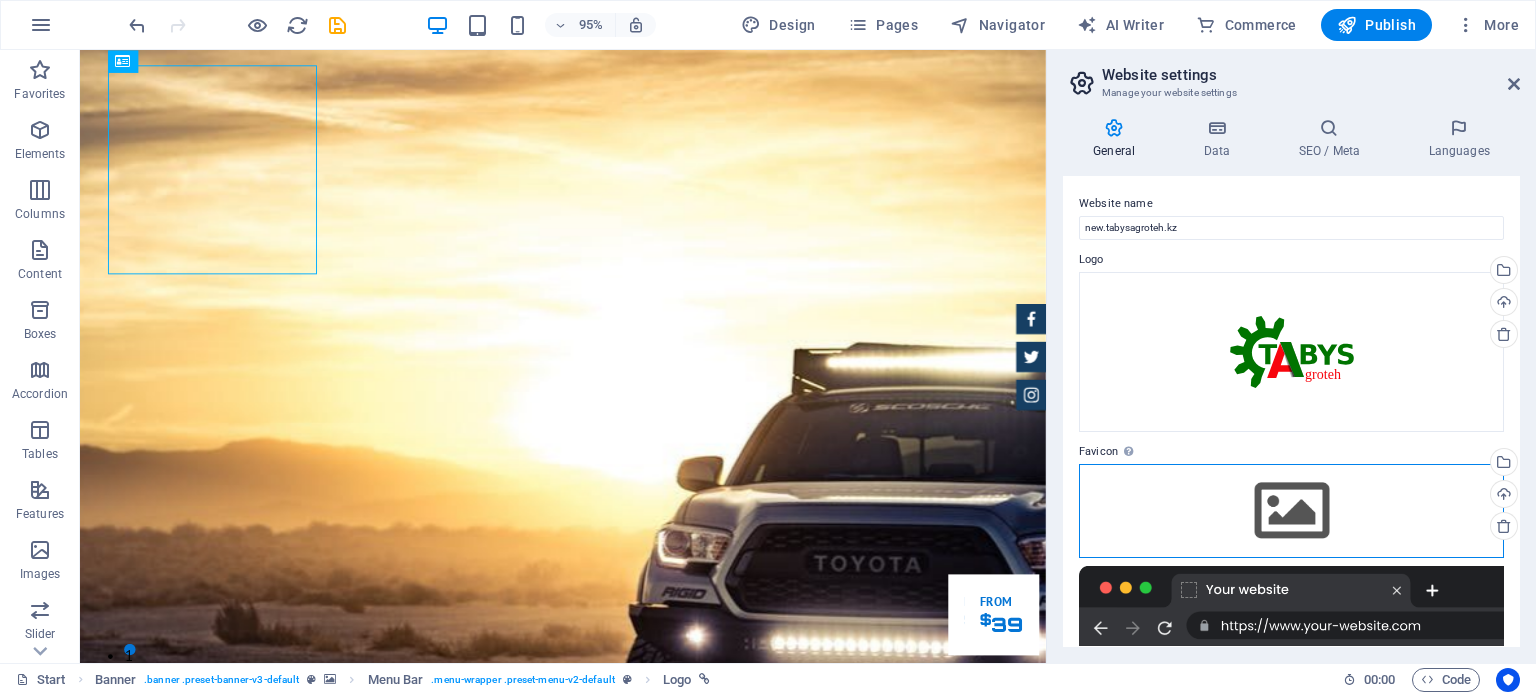 click on "Drag files here, click to choose files or select files from Files or our free stock photos & videos" at bounding box center [1291, 511] 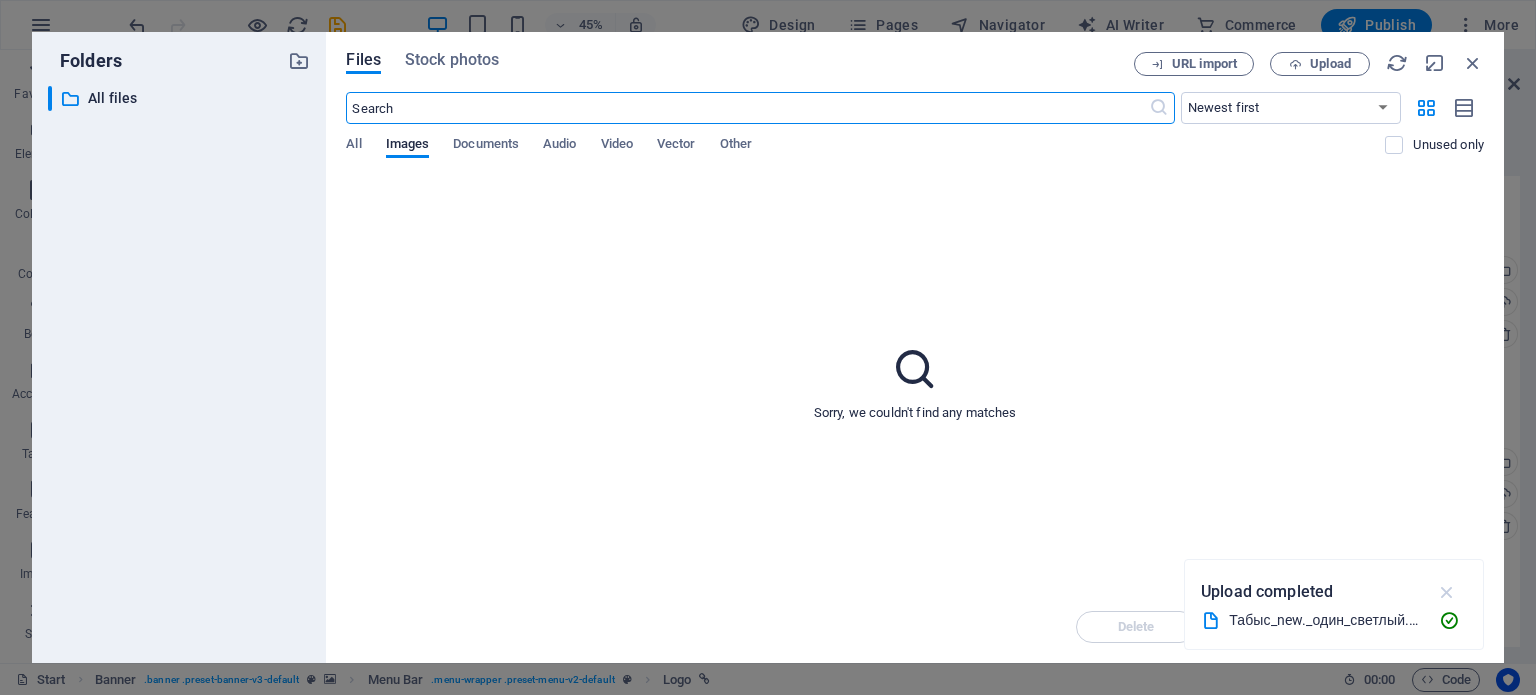 click at bounding box center [1447, 592] 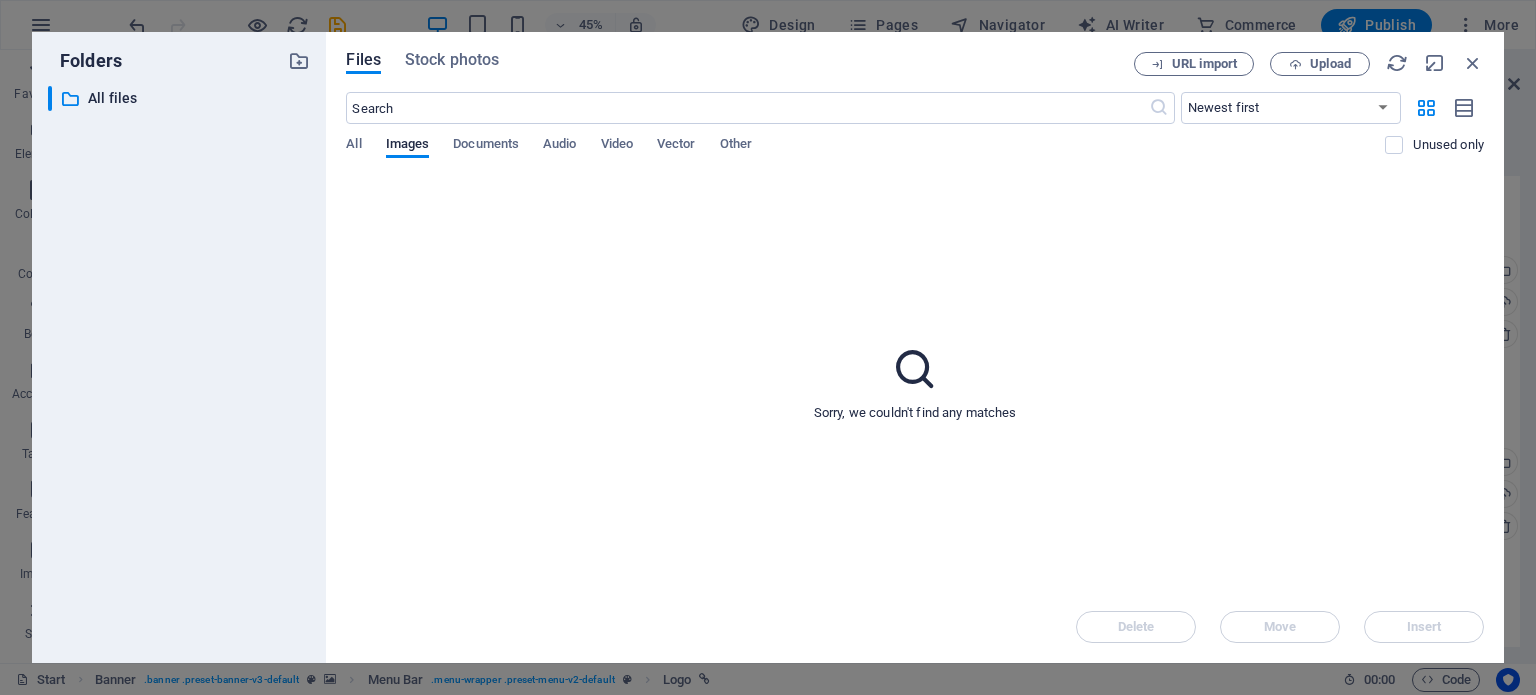 drag, startPoint x: 965, startPoint y: 421, endPoint x: 953, endPoint y: 406, distance: 19.209373 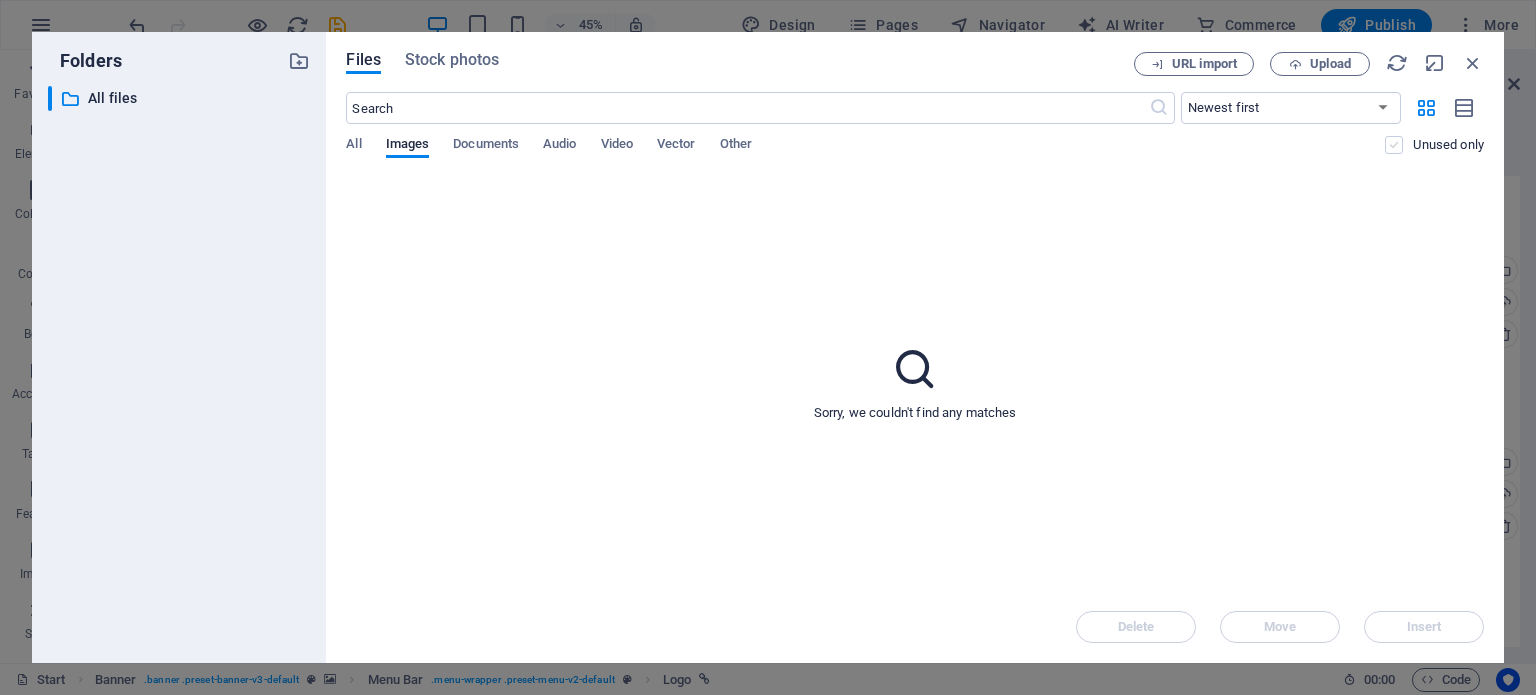 click at bounding box center (1394, 145) 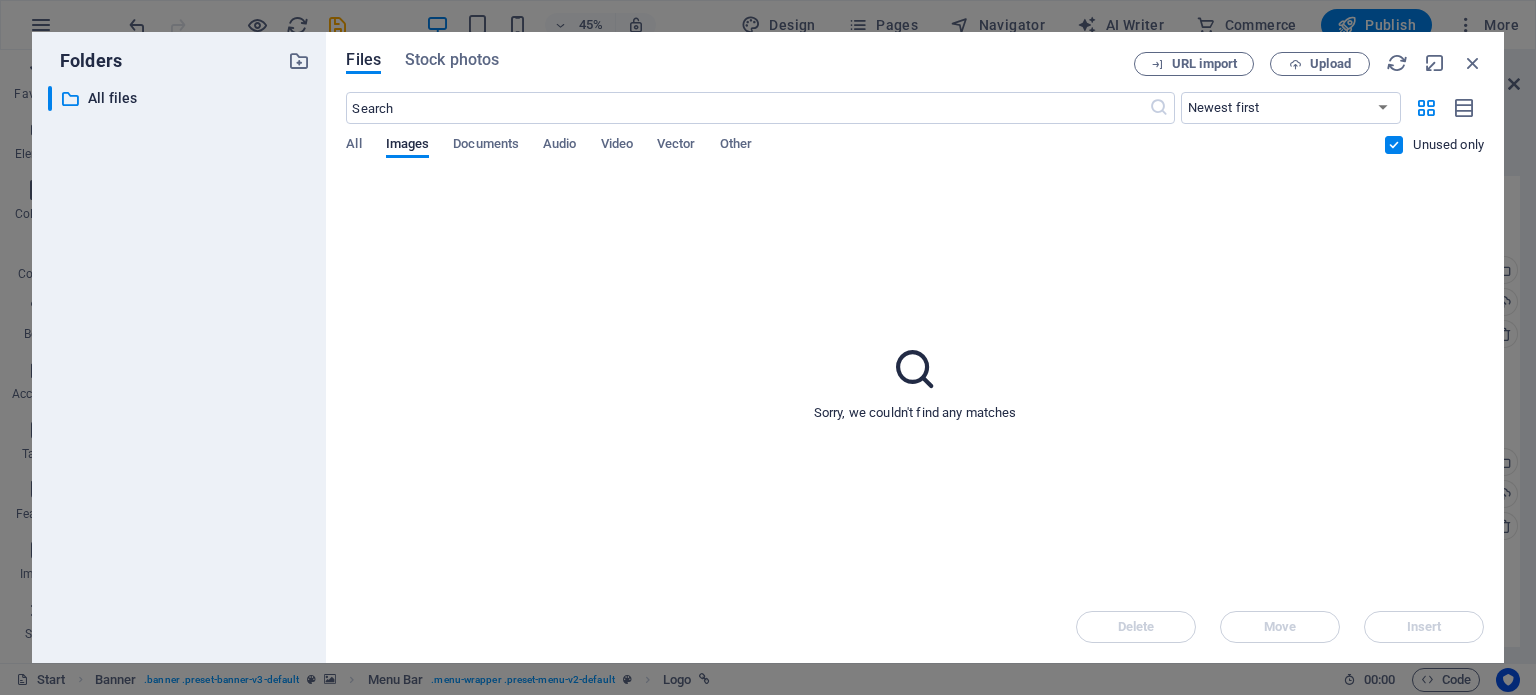 click at bounding box center (1394, 145) 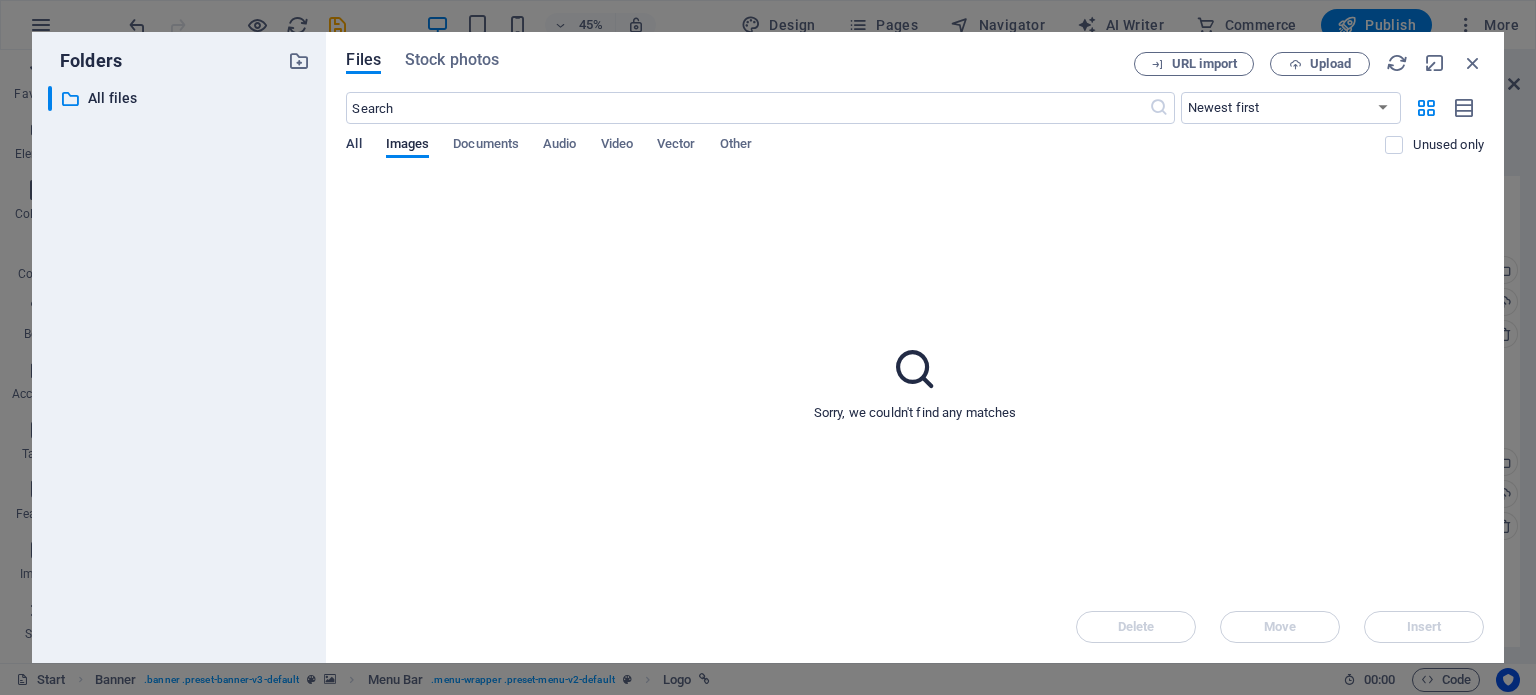 click on "All" at bounding box center (353, 146) 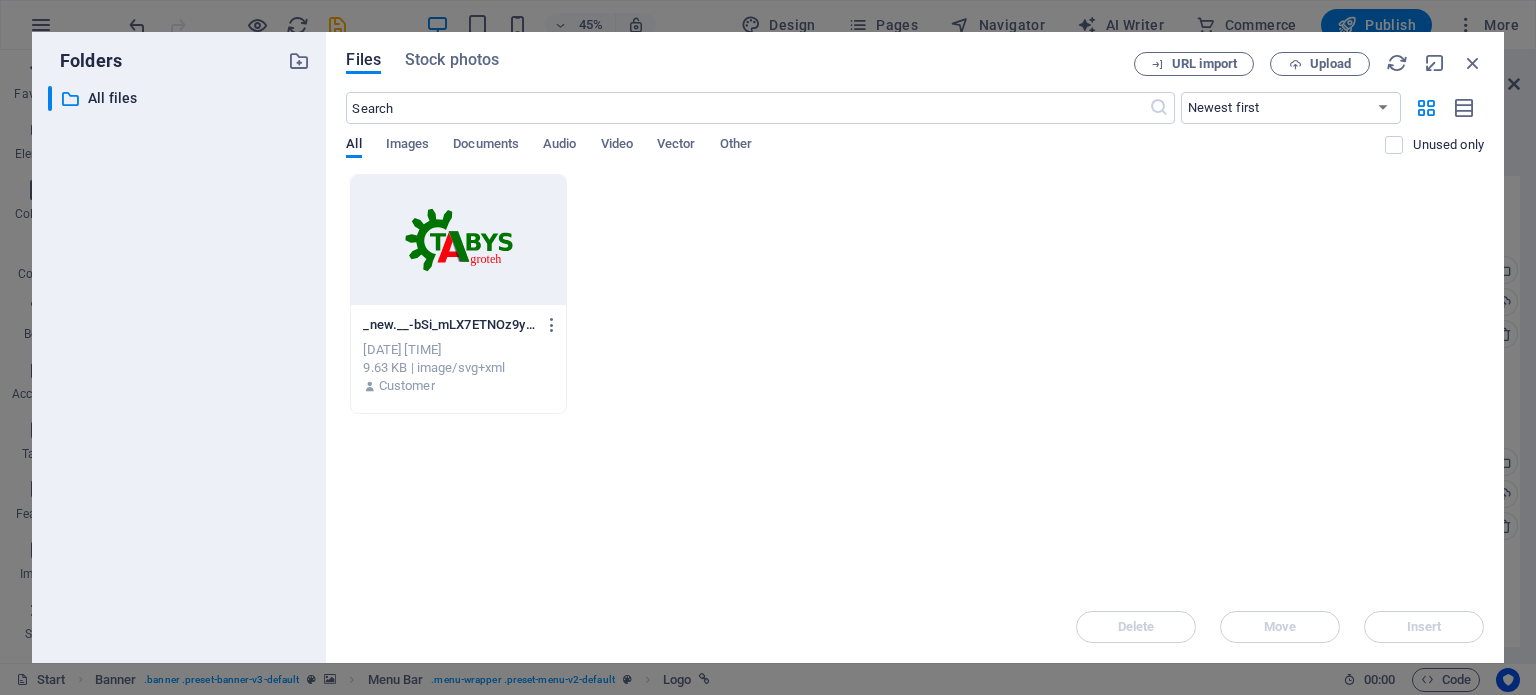 click at bounding box center (458, 240) 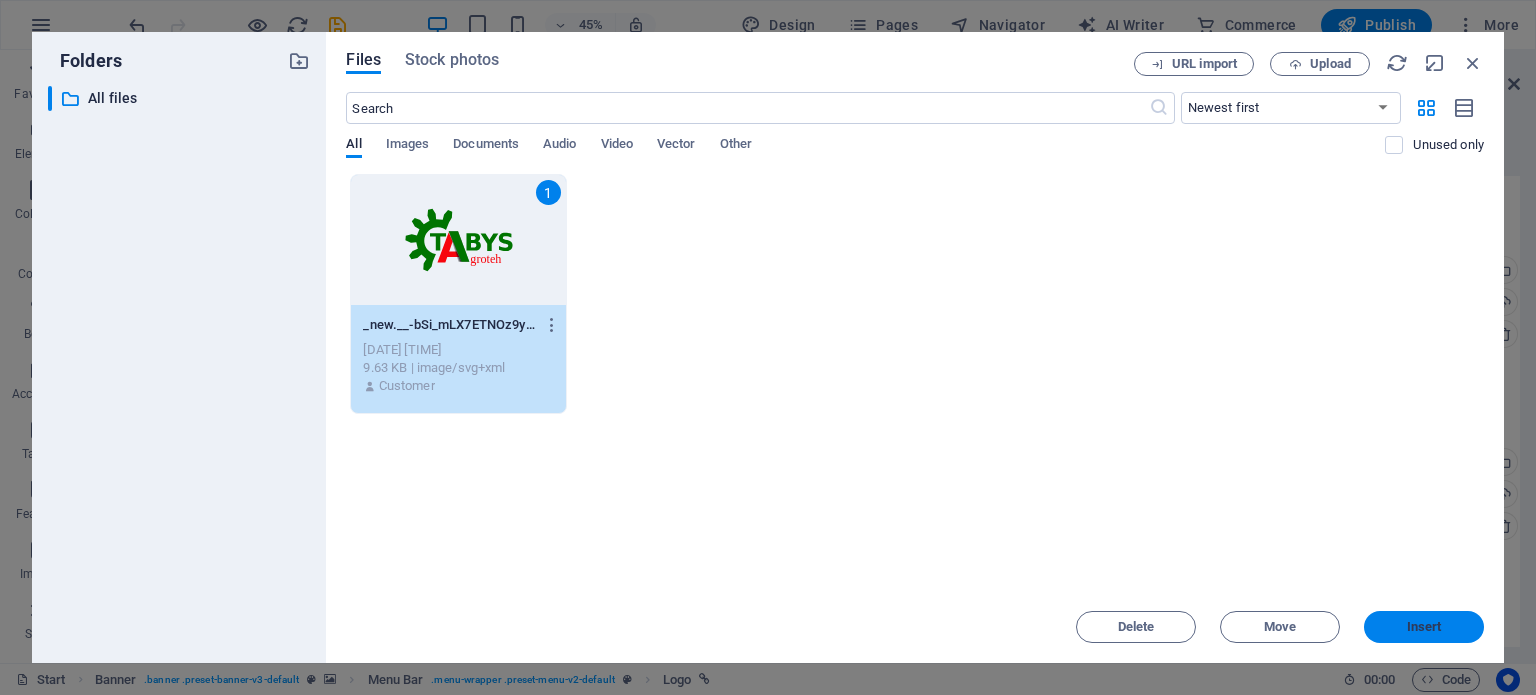 click on "Insert" at bounding box center (1424, 627) 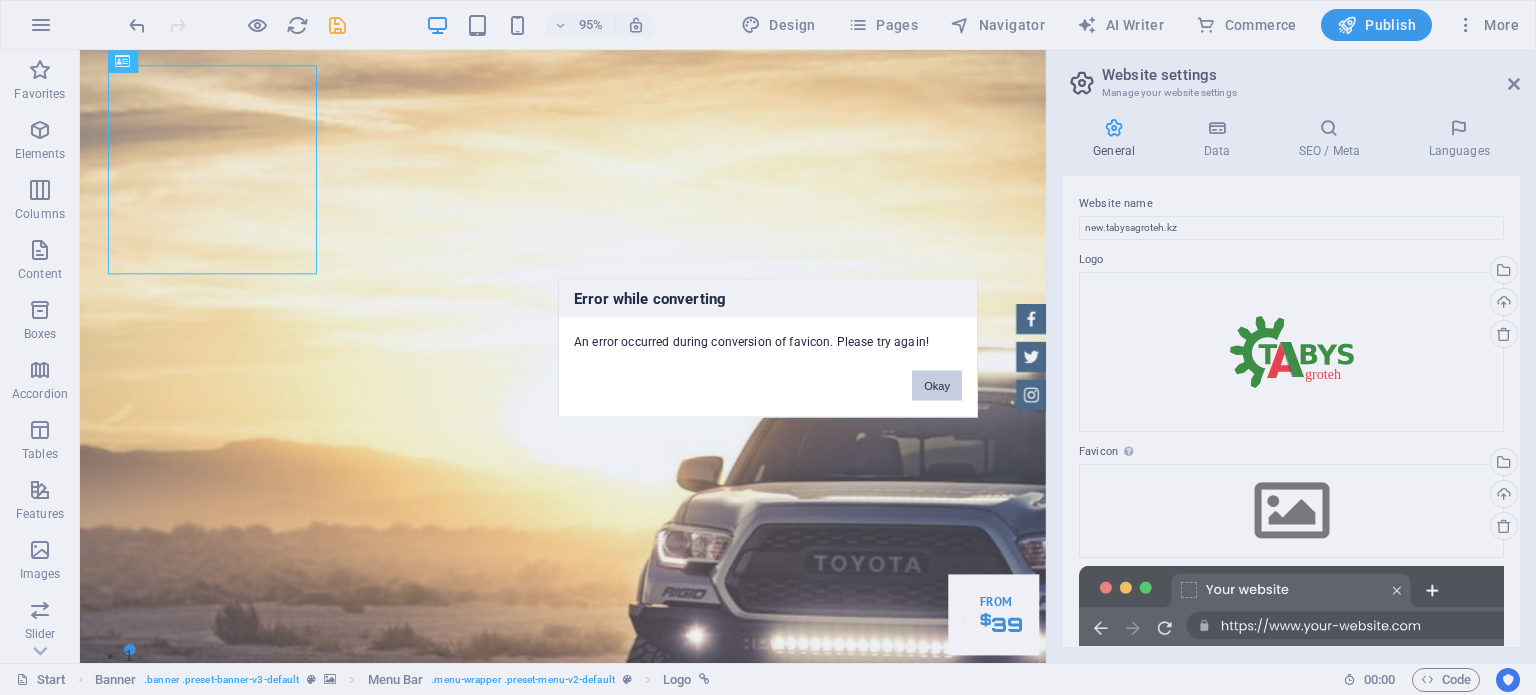 click on "Okay" at bounding box center [937, 385] 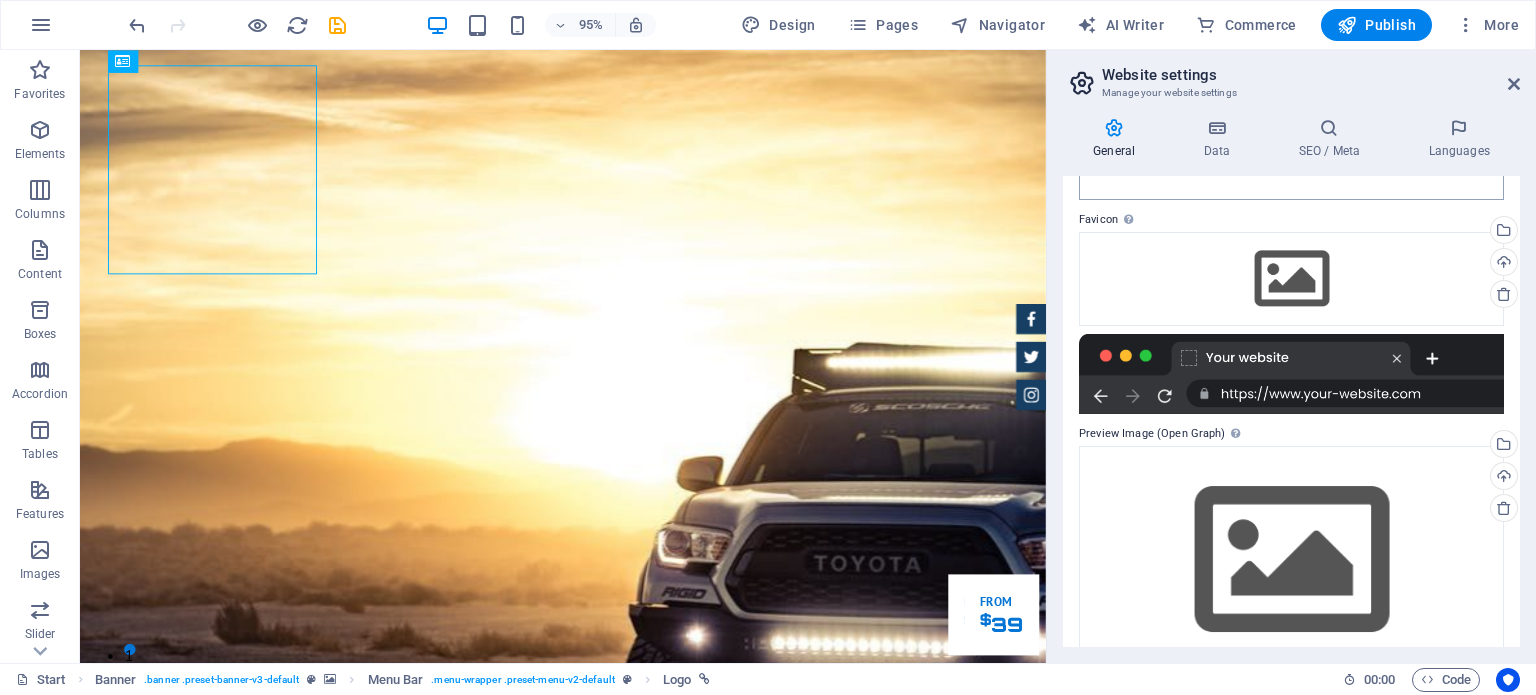 scroll, scrollTop: 276, scrollLeft: 0, axis: vertical 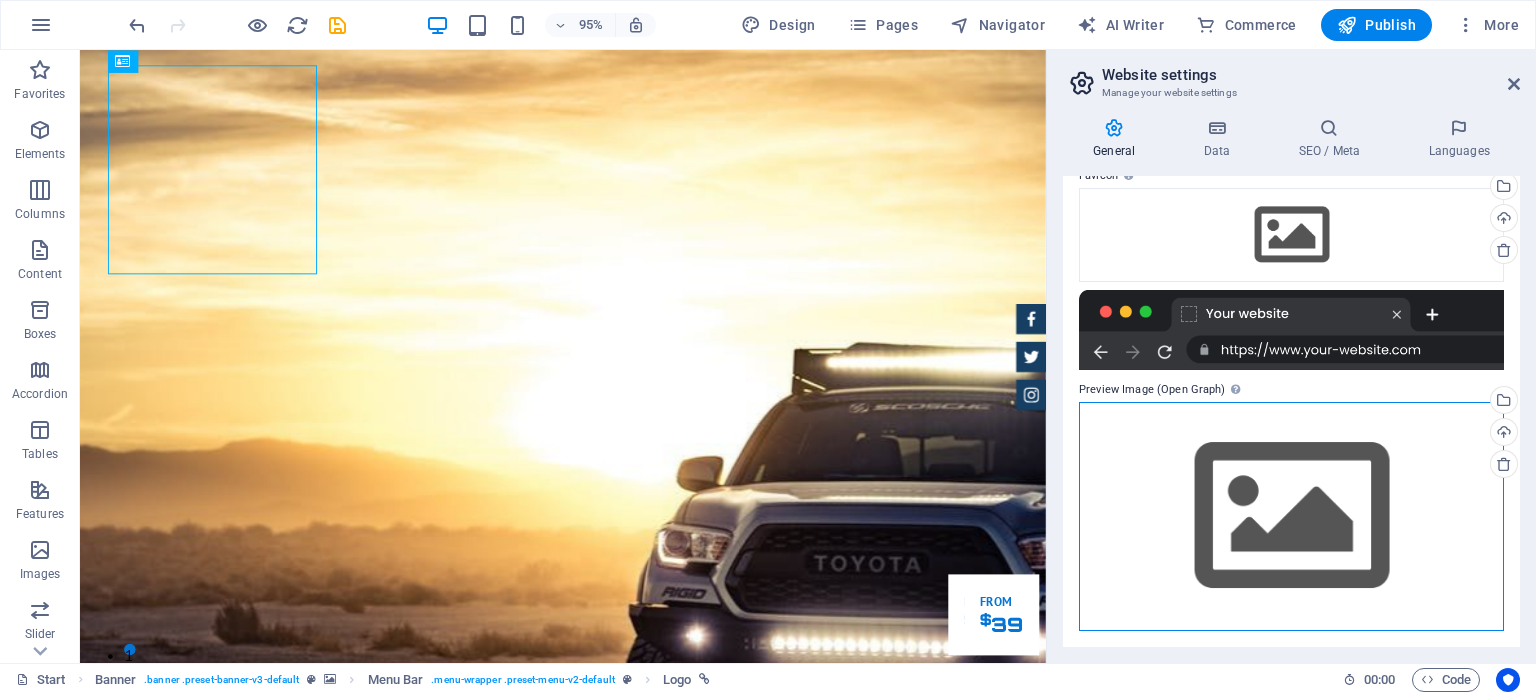 click on "Drag files here, click to choose files or select files from Files or our free stock photos & videos" at bounding box center (1291, 516) 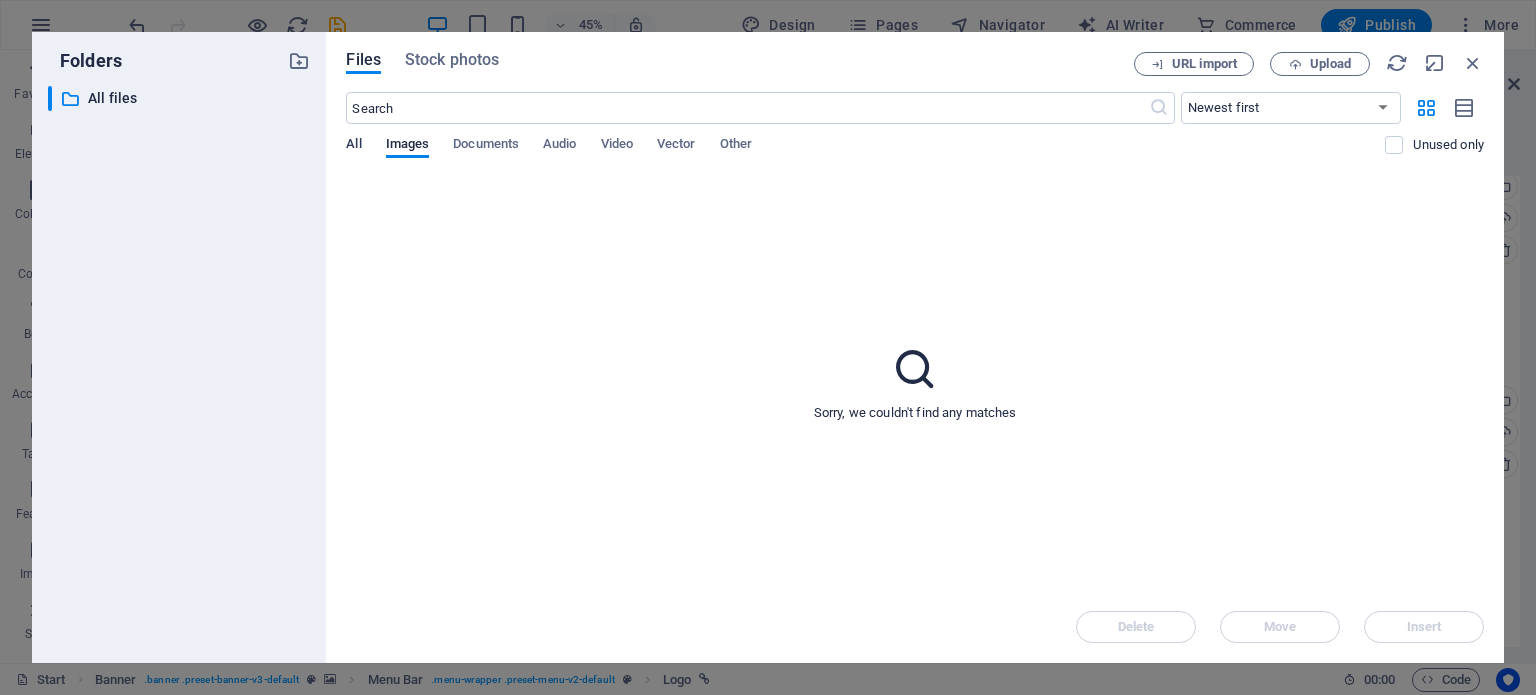 click on "All" at bounding box center (353, 146) 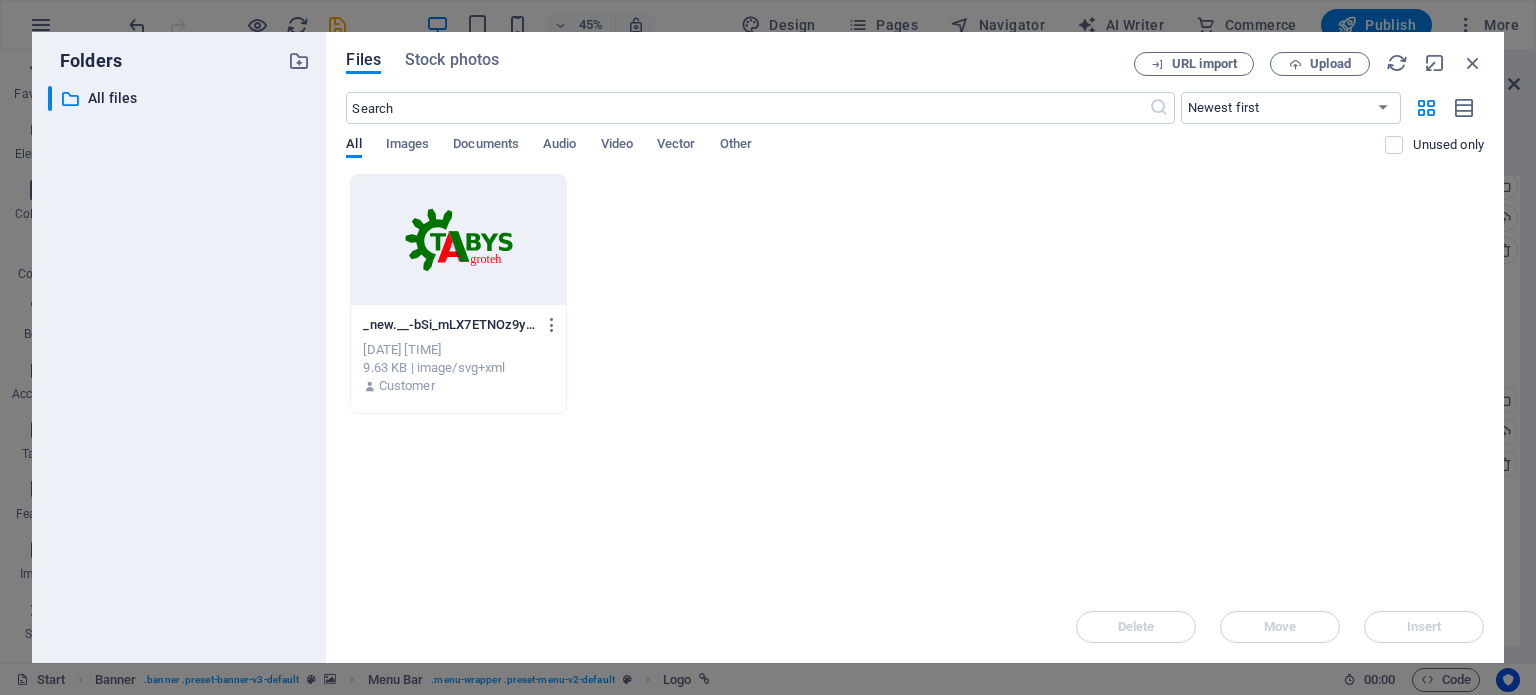 click at bounding box center [458, 240] 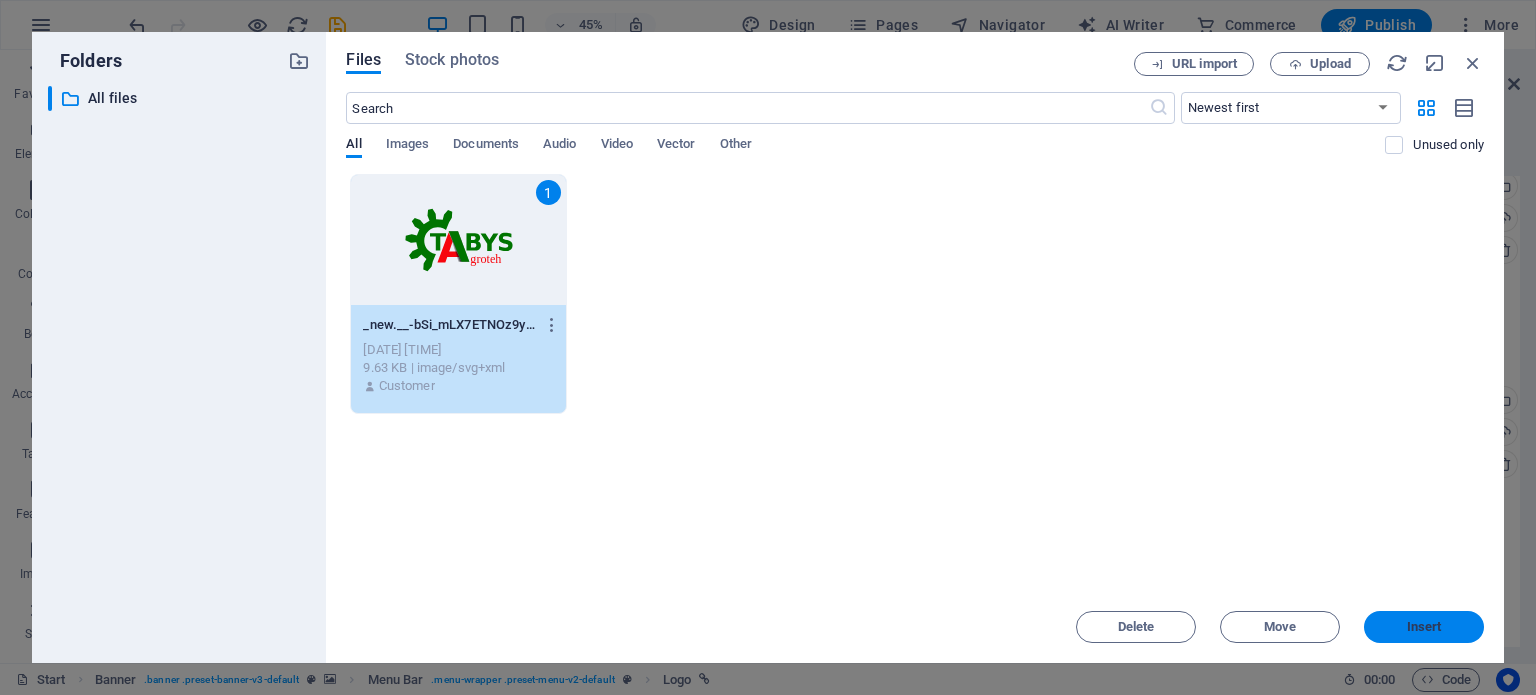 click on "Insert" at bounding box center [1424, 627] 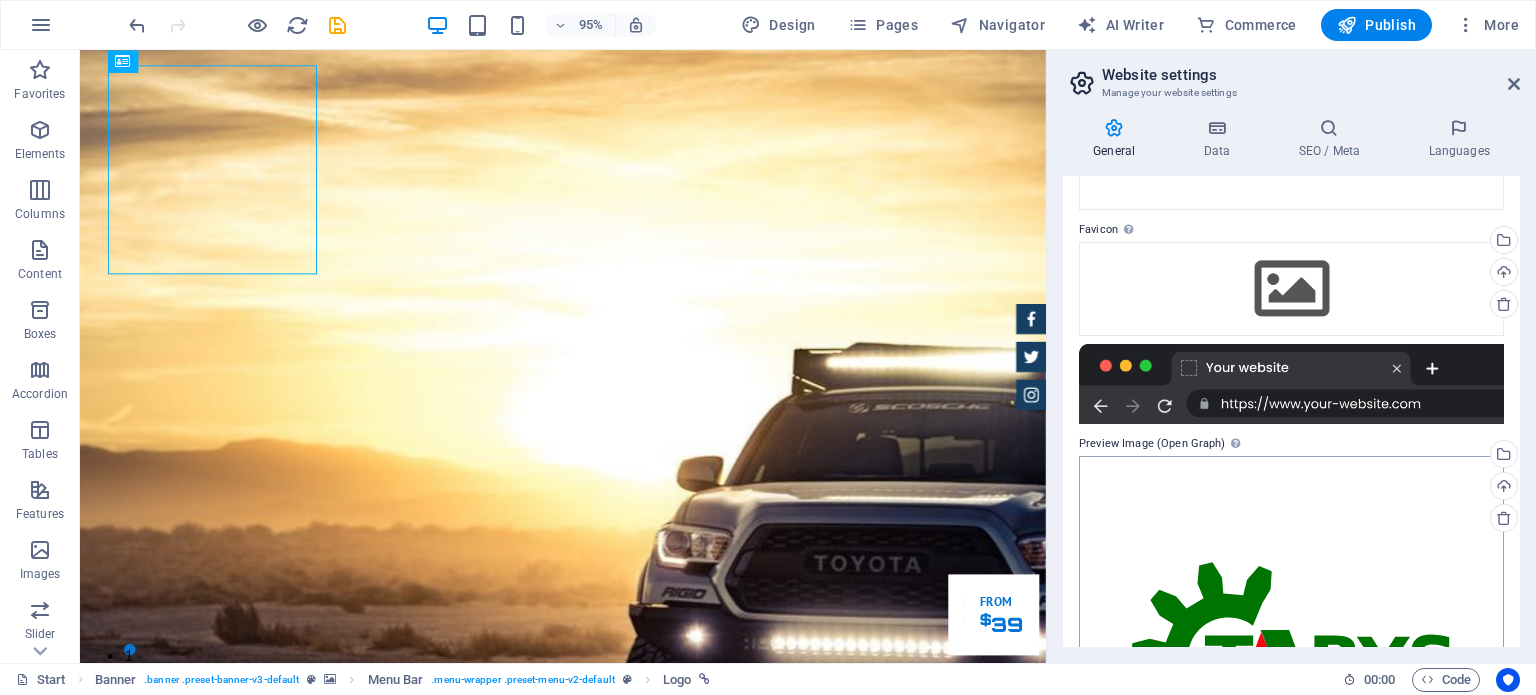 scroll, scrollTop: 0, scrollLeft: 0, axis: both 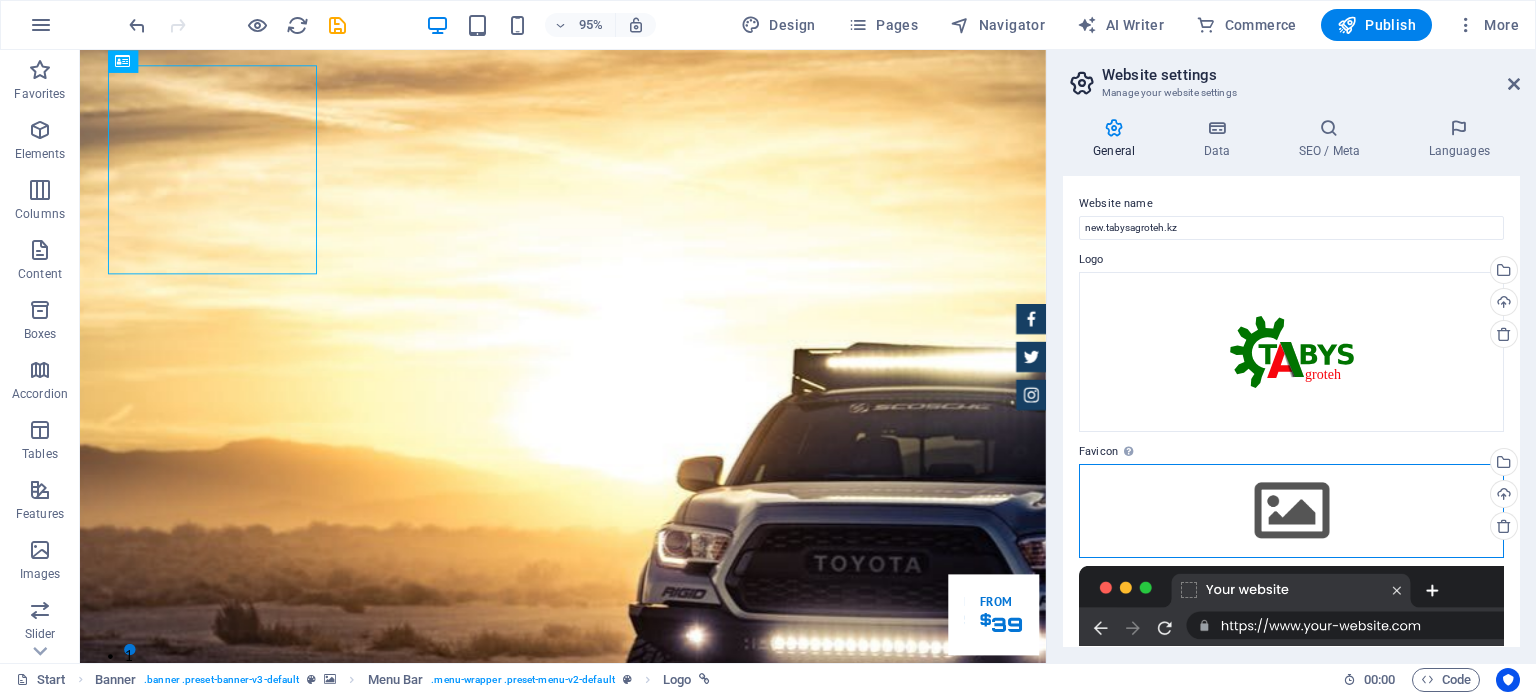 click on "Drag files here, click to choose files or select files from Files or our free stock photos & videos" at bounding box center (1291, 511) 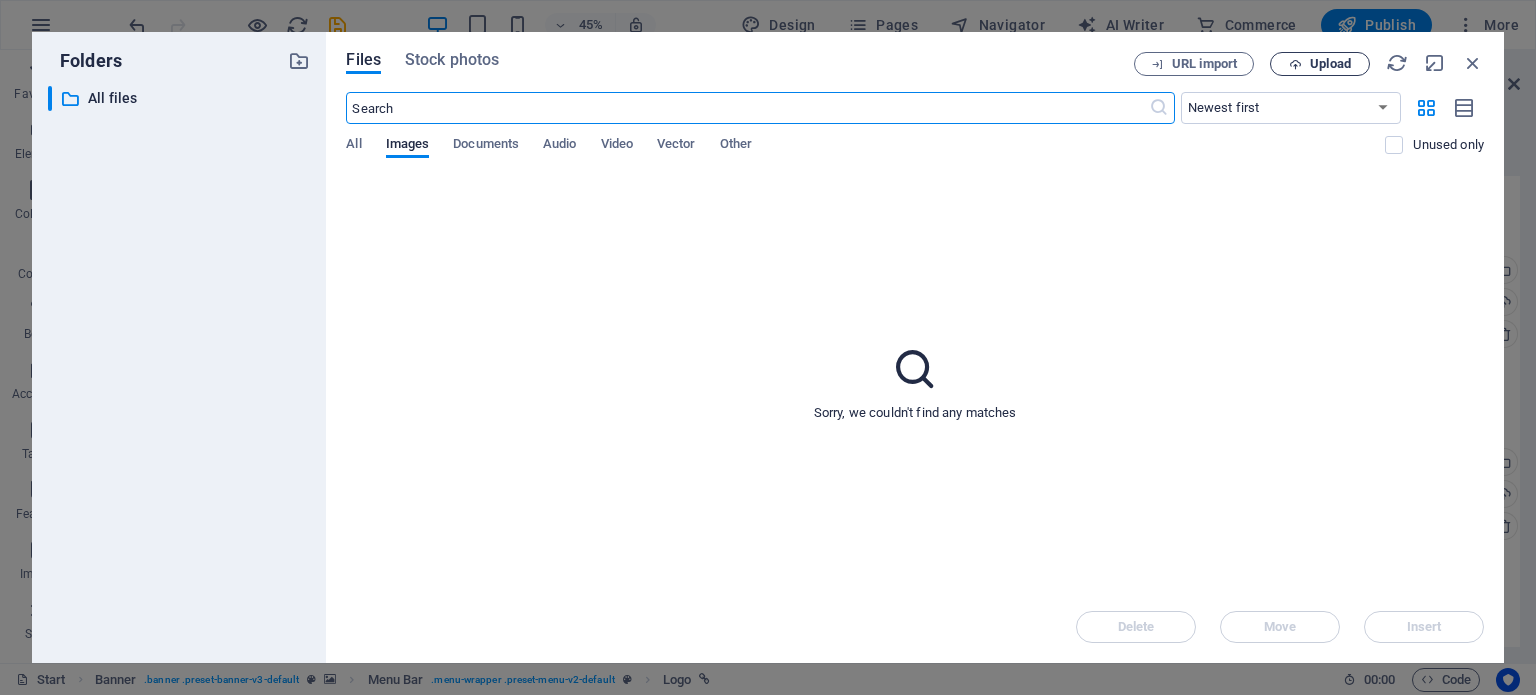 click on "Upload" at bounding box center (1320, 64) 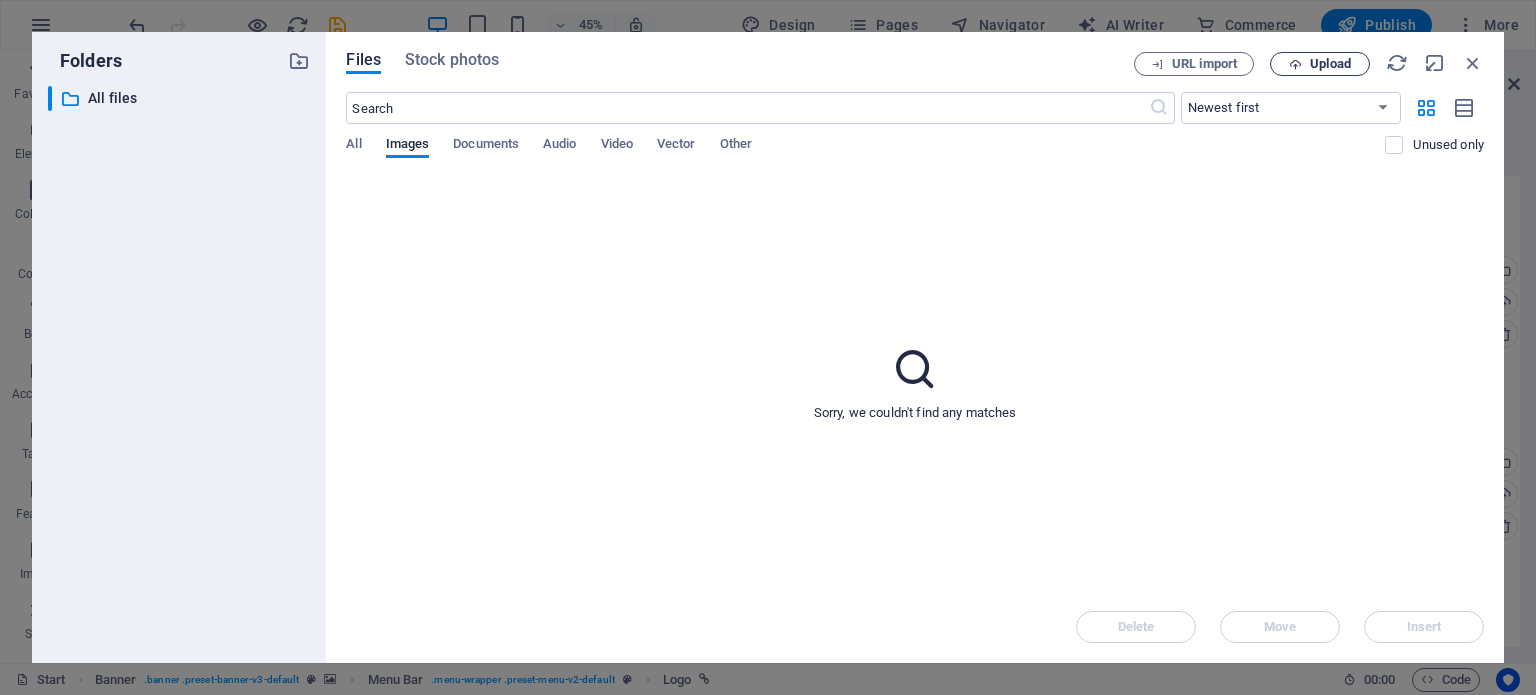 click on "Upload" at bounding box center [1330, 64] 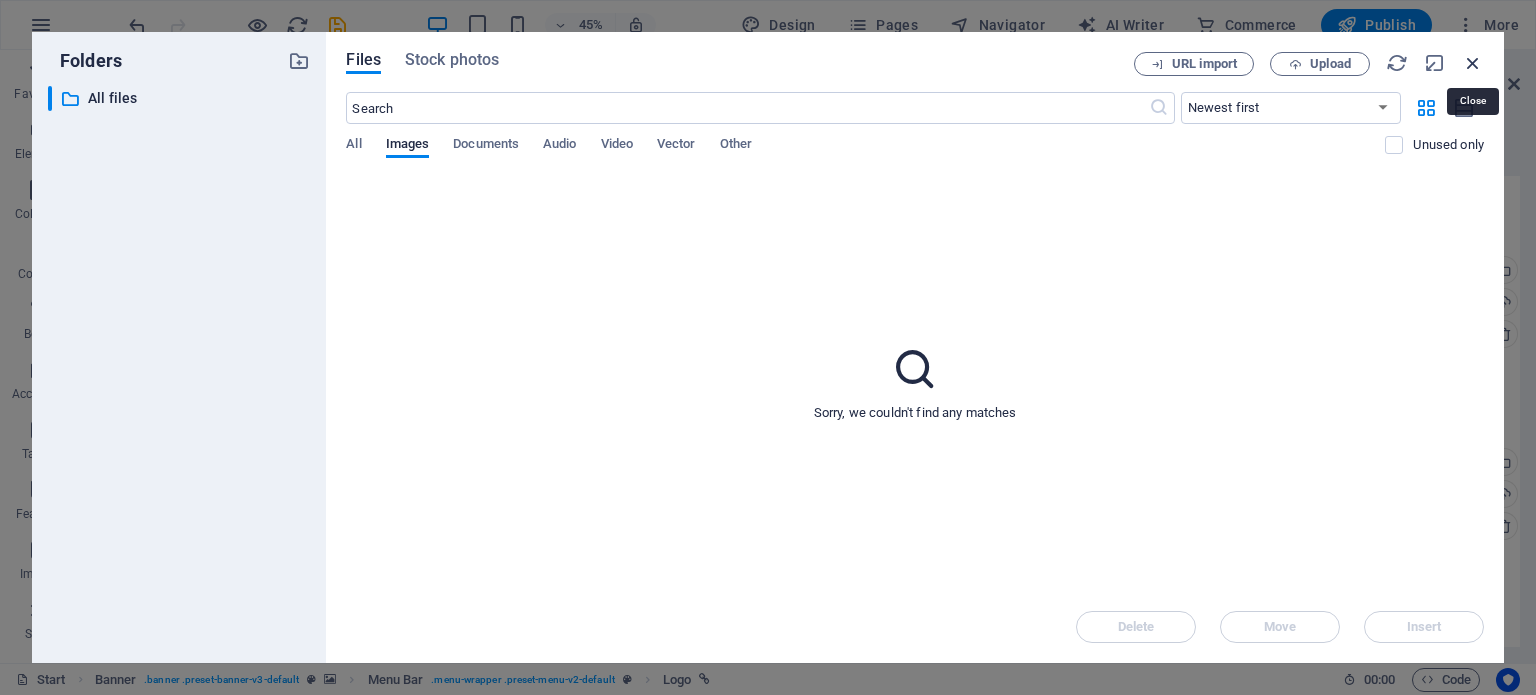 click at bounding box center [1473, 63] 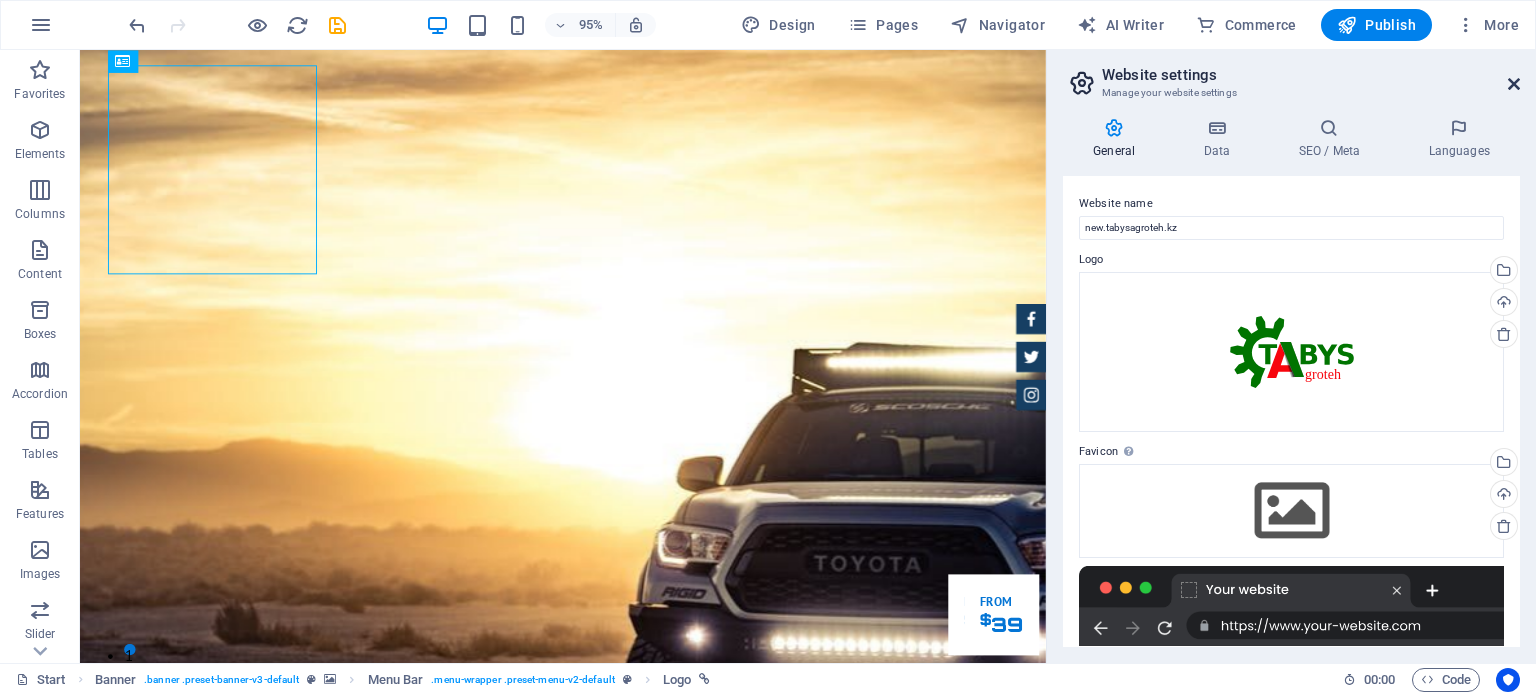 click at bounding box center (1514, 84) 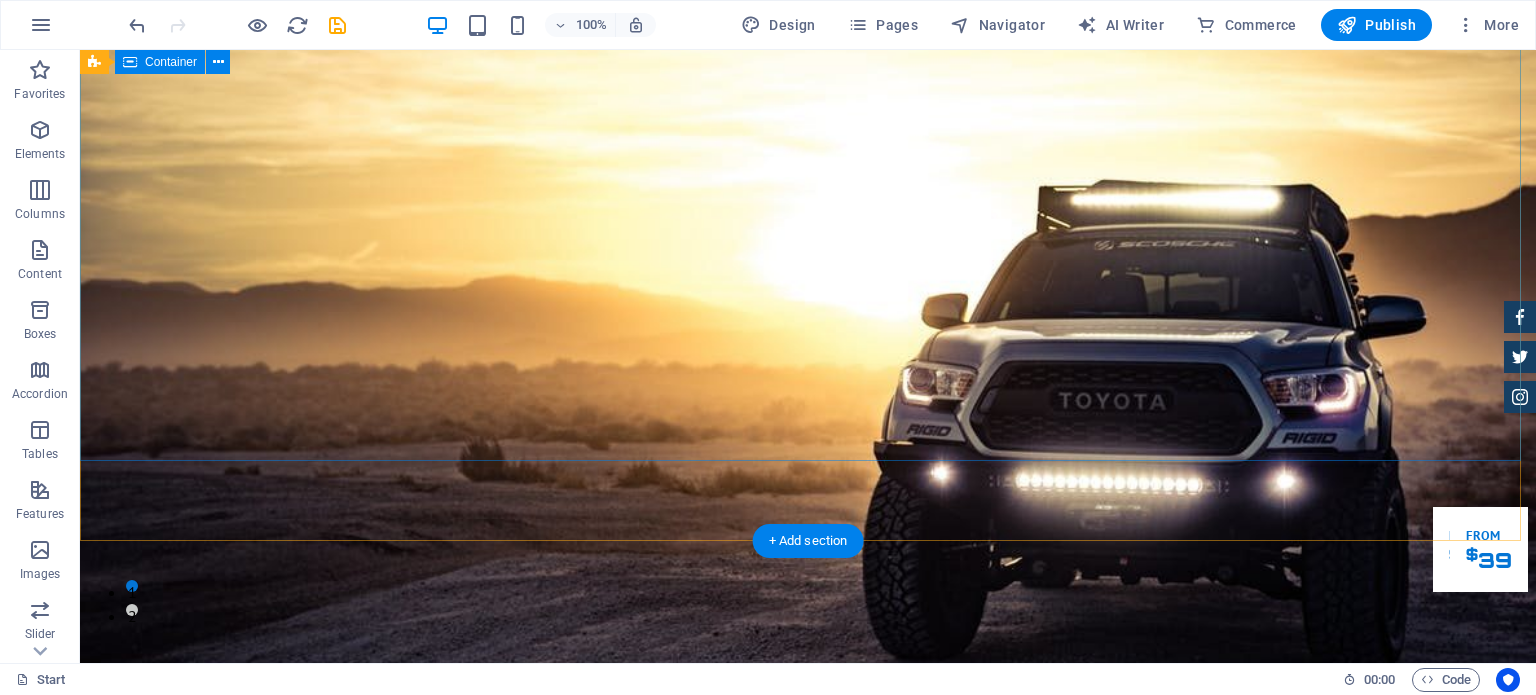 scroll, scrollTop: 0, scrollLeft: 0, axis: both 